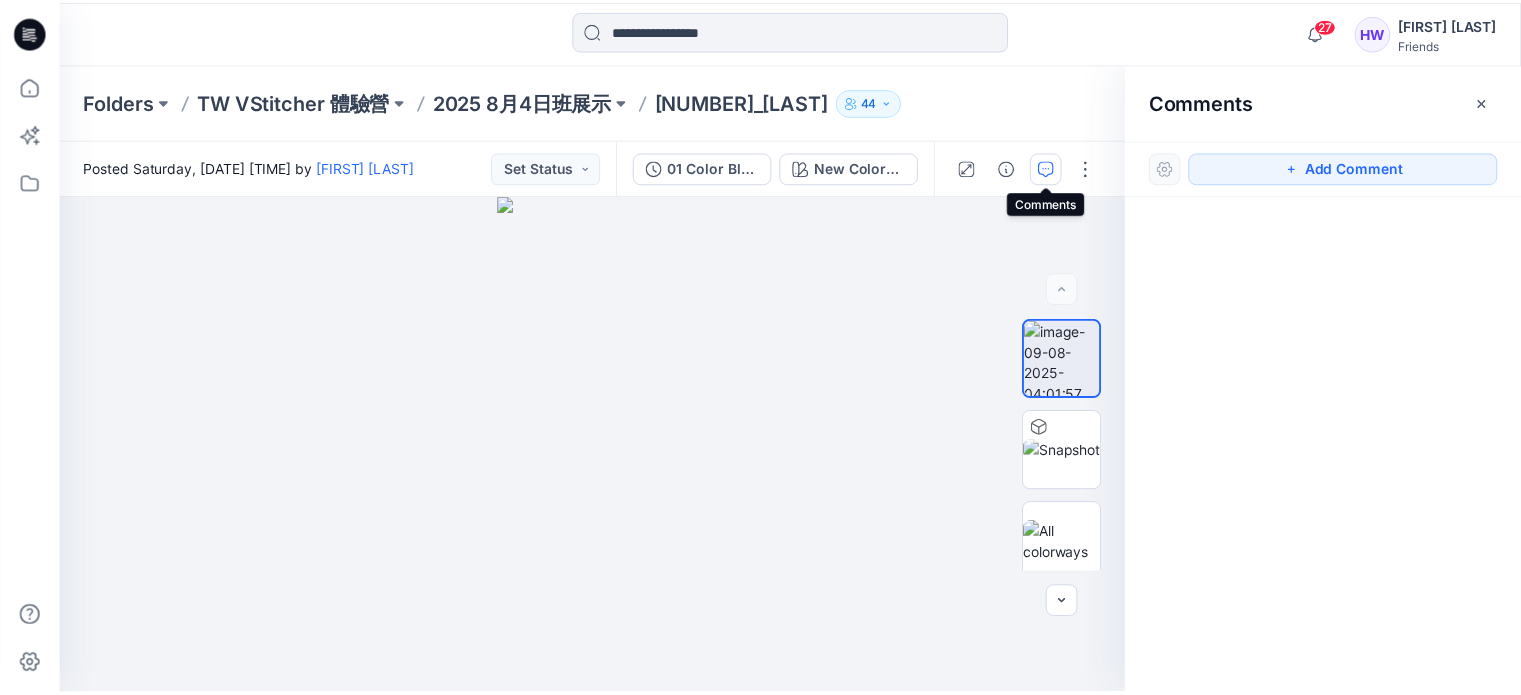 scroll, scrollTop: 0, scrollLeft: 0, axis: both 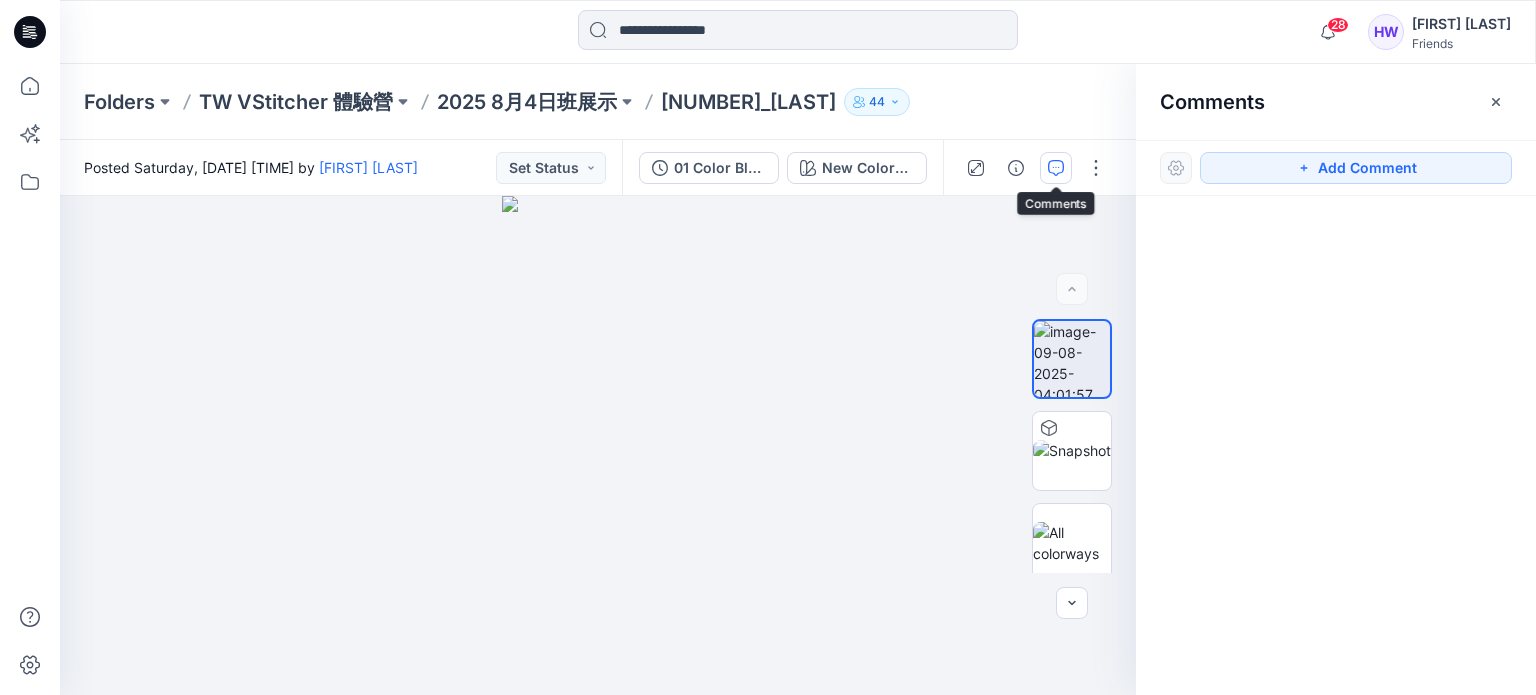 click on "[NUMBER]_[LAST]" at bounding box center (748, 102) 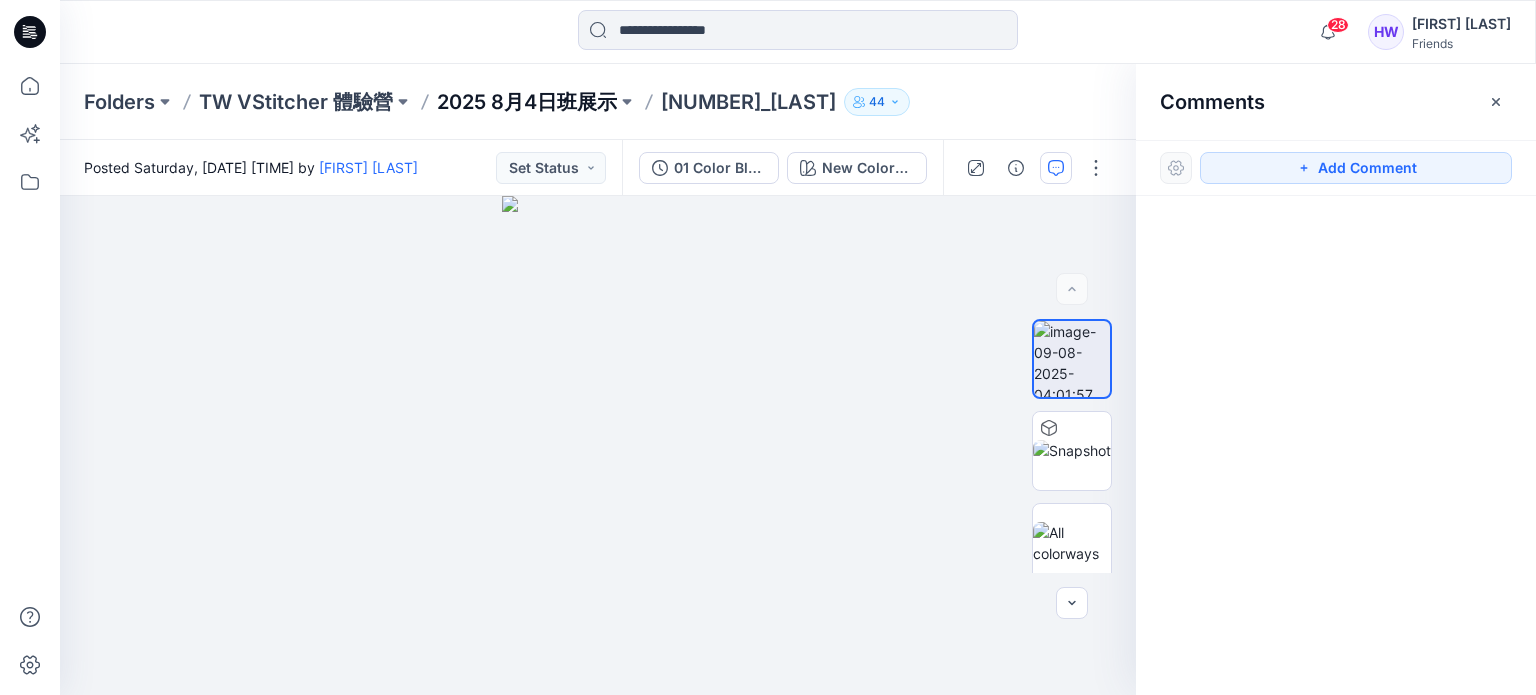 click on "2025 8月4日班展示" at bounding box center [527, 102] 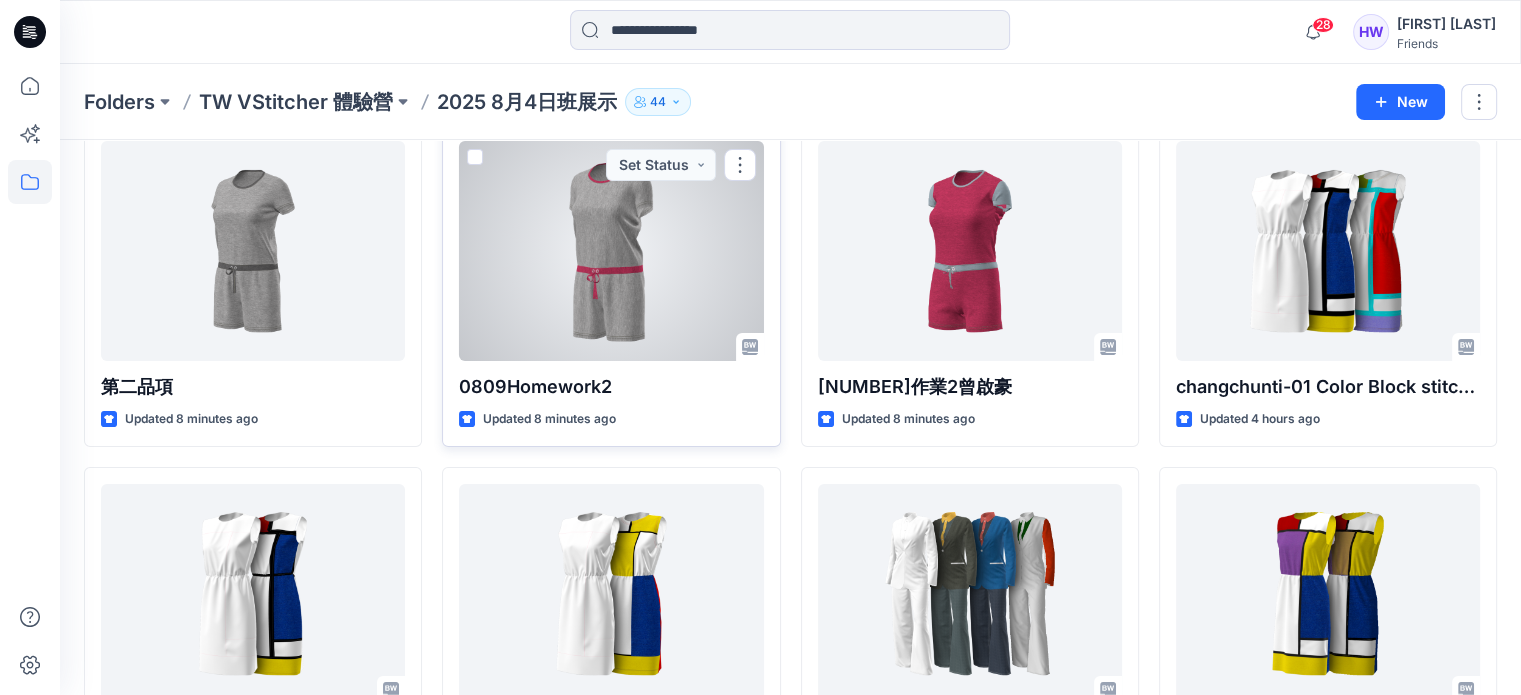 scroll, scrollTop: 0, scrollLeft: 0, axis: both 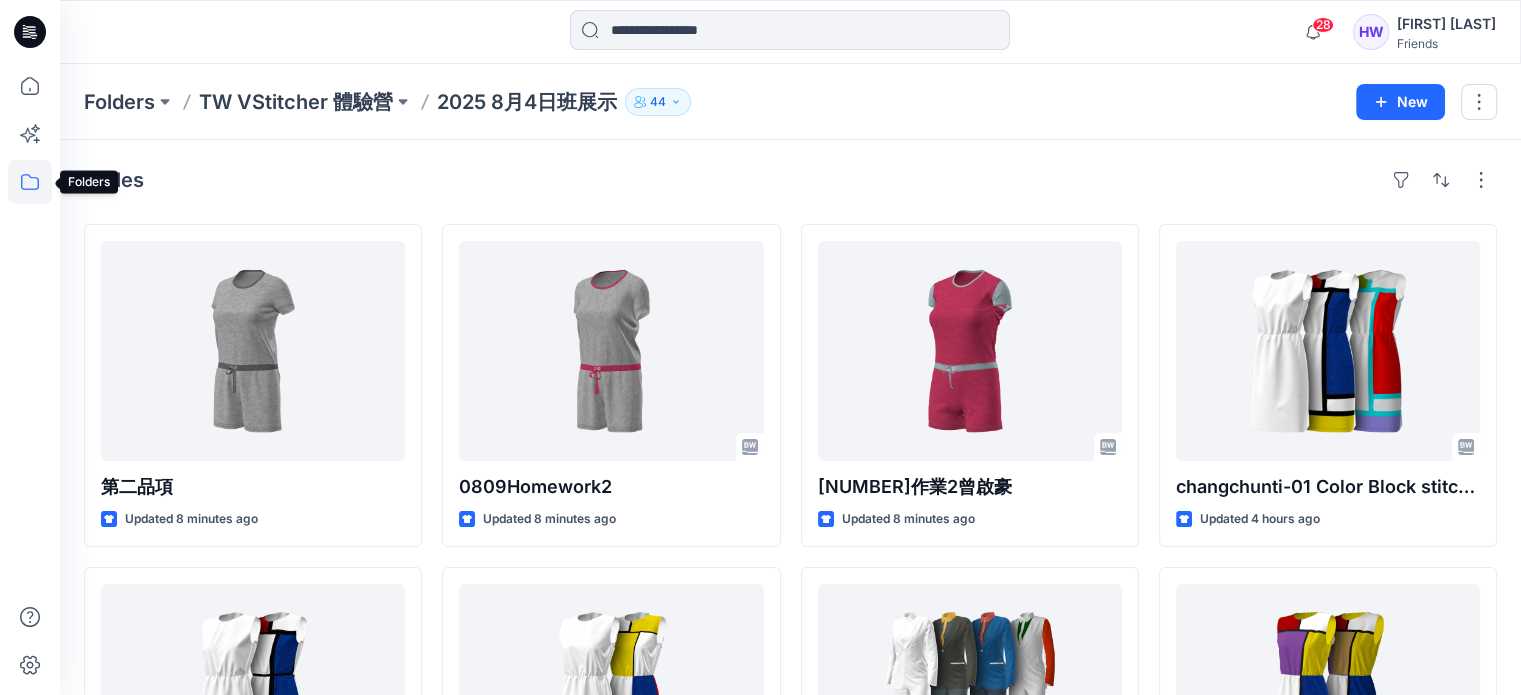 click 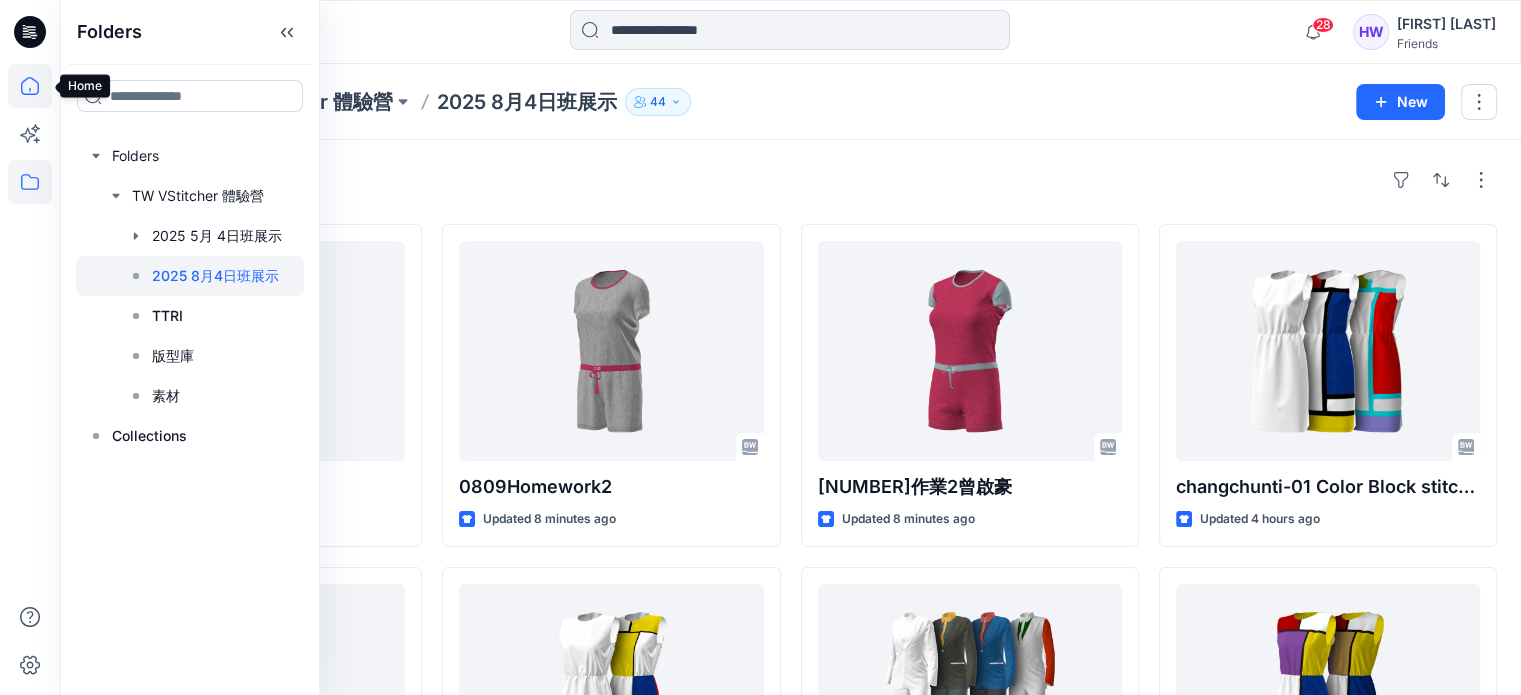 click 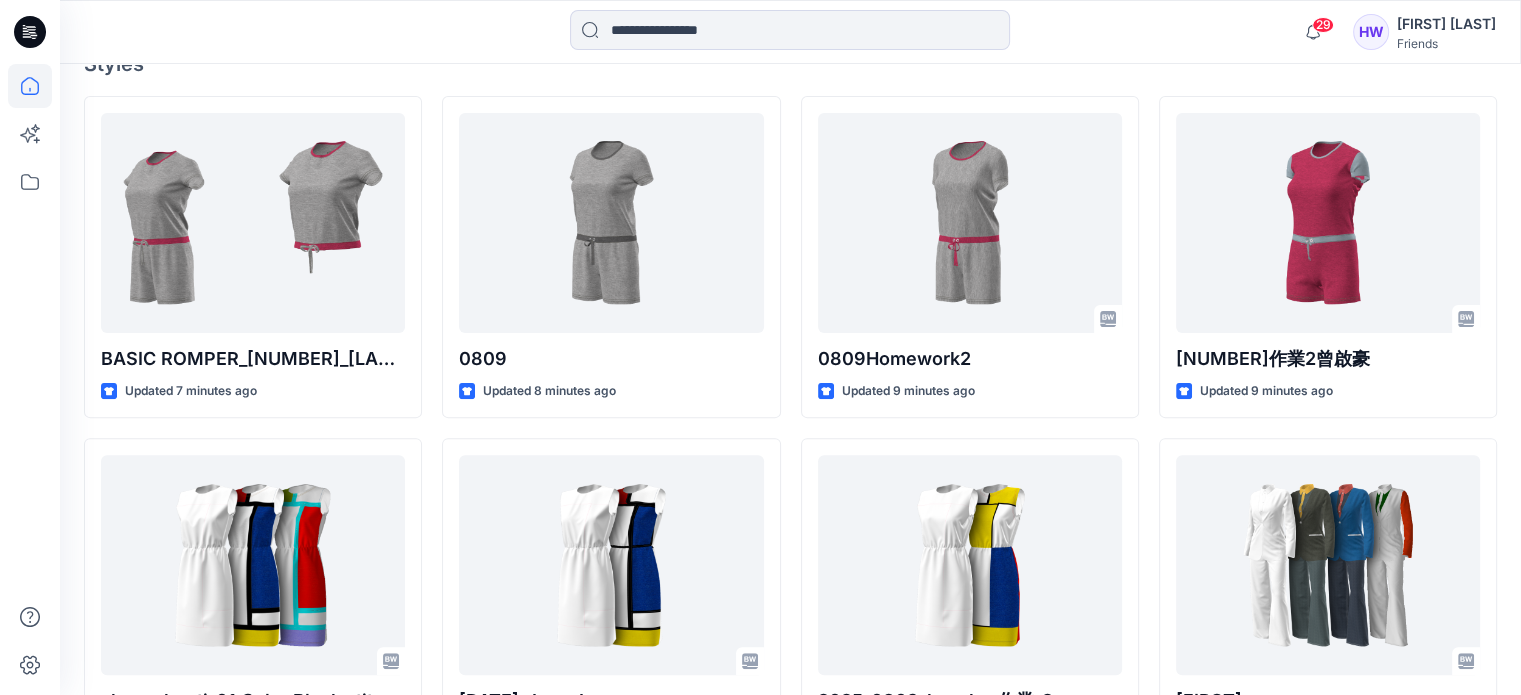 scroll, scrollTop: 467, scrollLeft: 0, axis: vertical 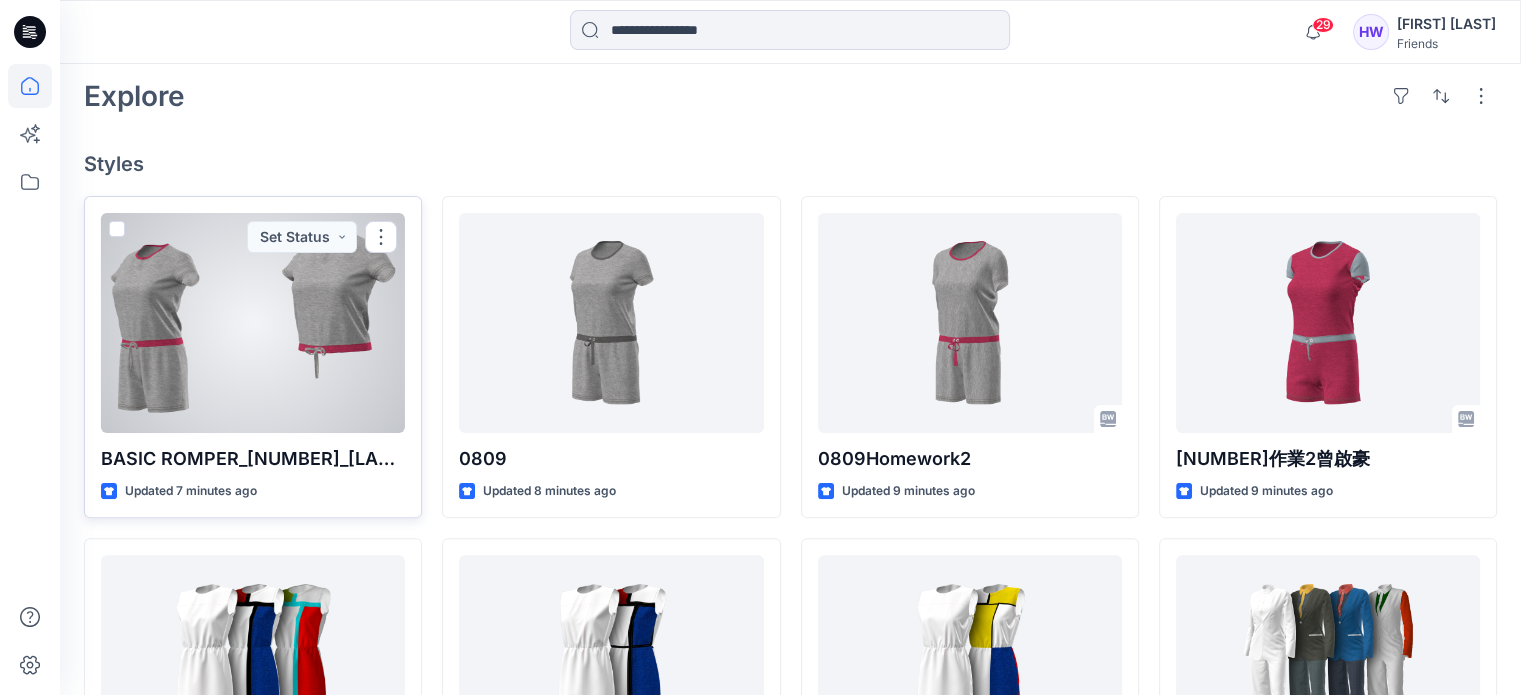 click at bounding box center (253, 323) 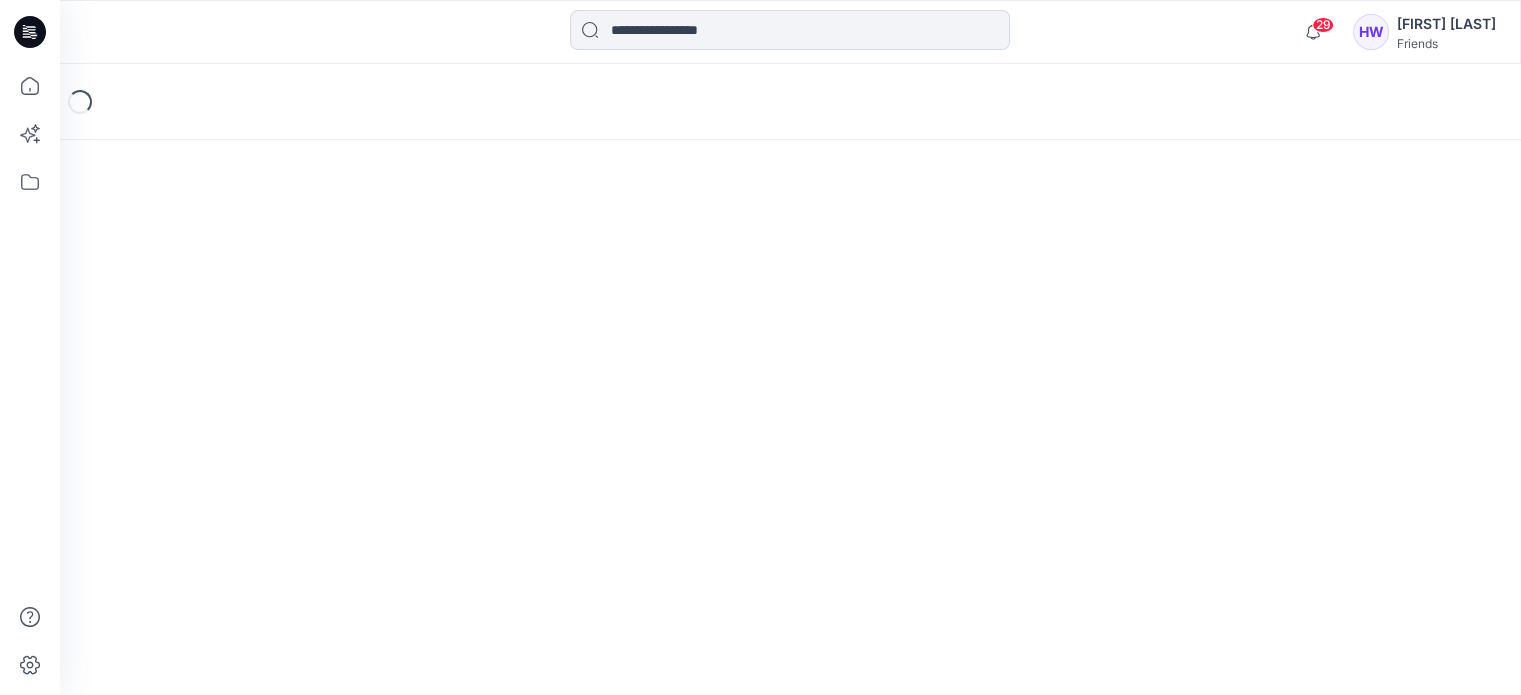 scroll, scrollTop: 0, scrollLeft: 0, axis: both 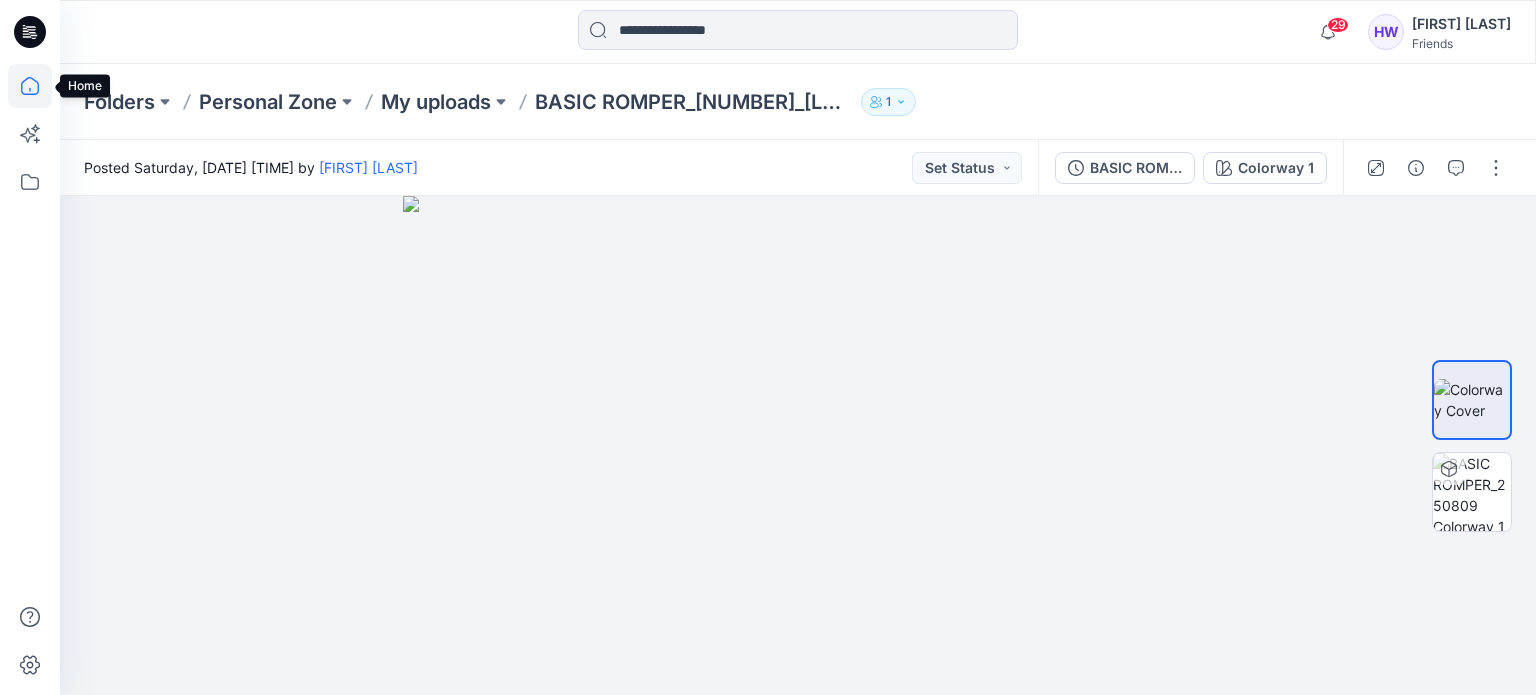 click 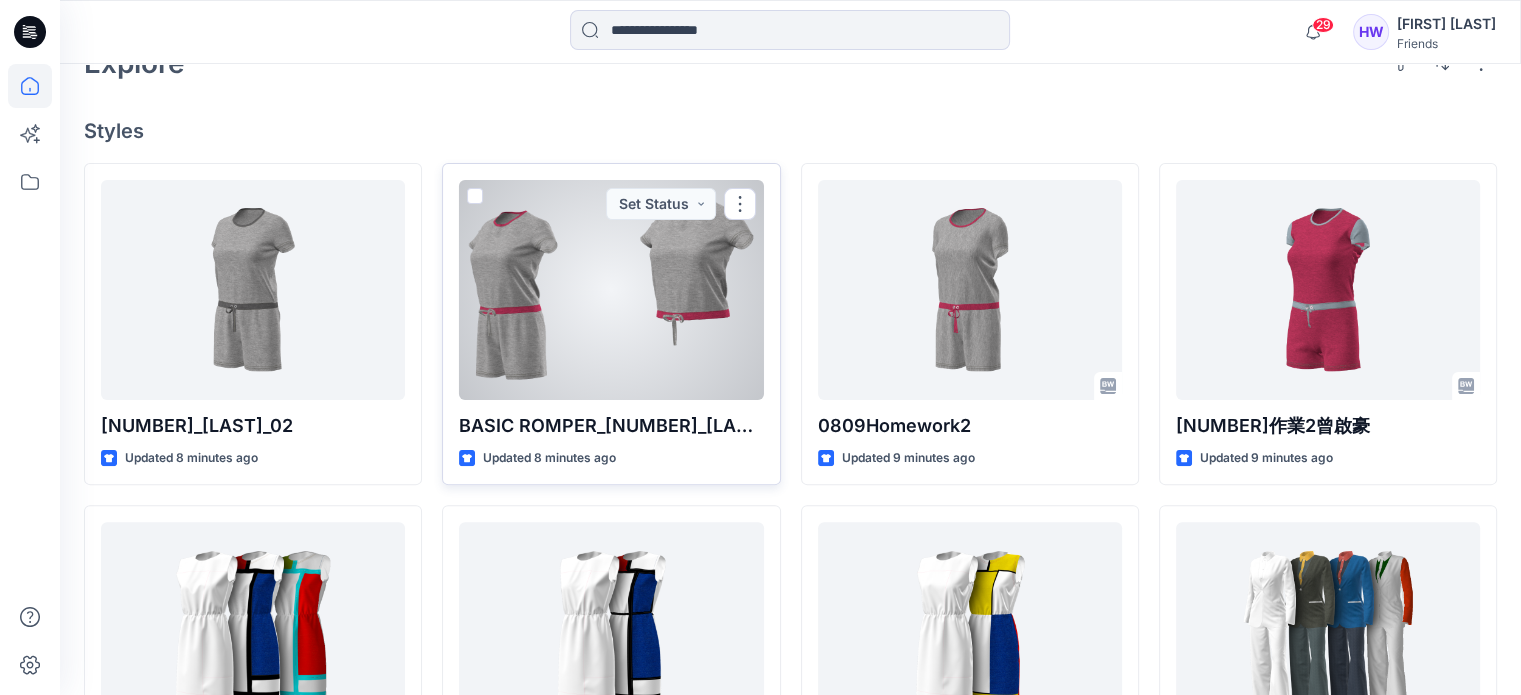 scroll, scrollTop: 400, scrollLeft: 0, axis: vertical 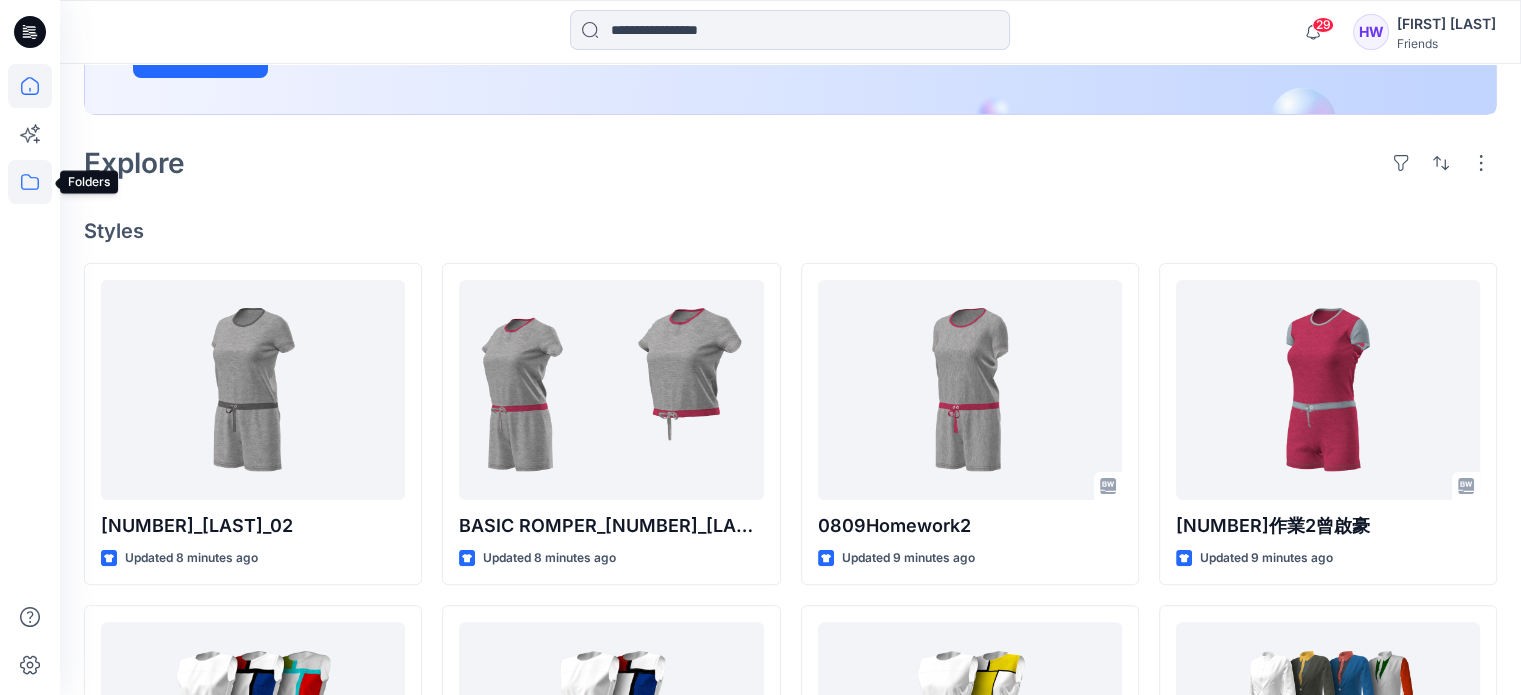 click 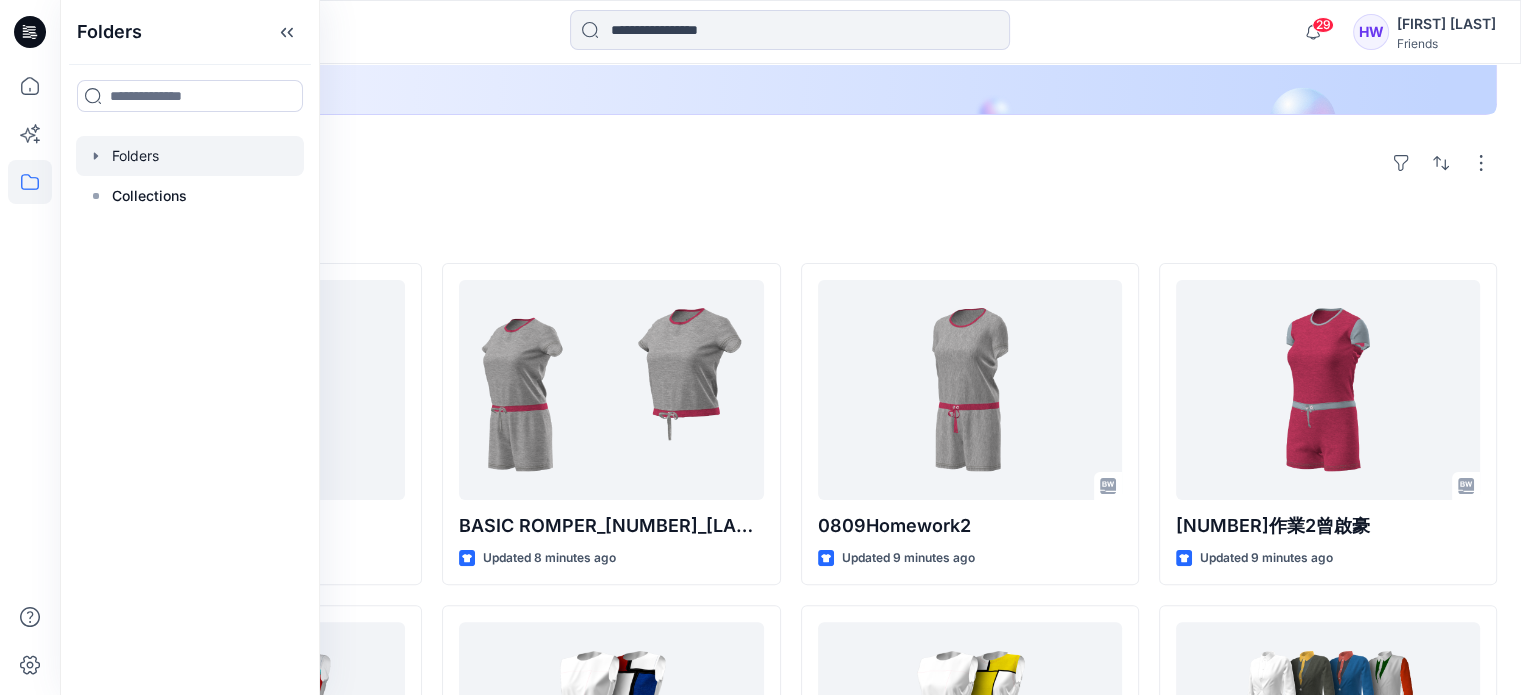 click 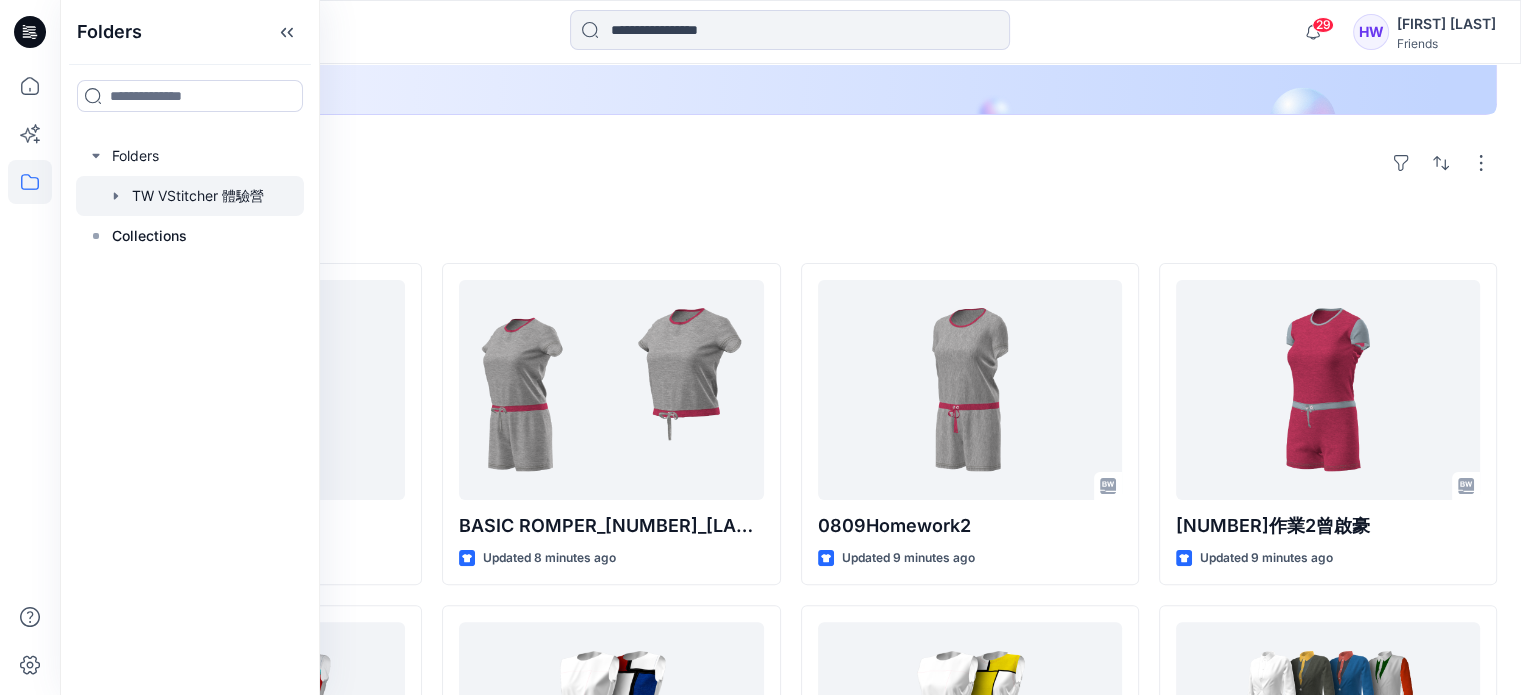 click 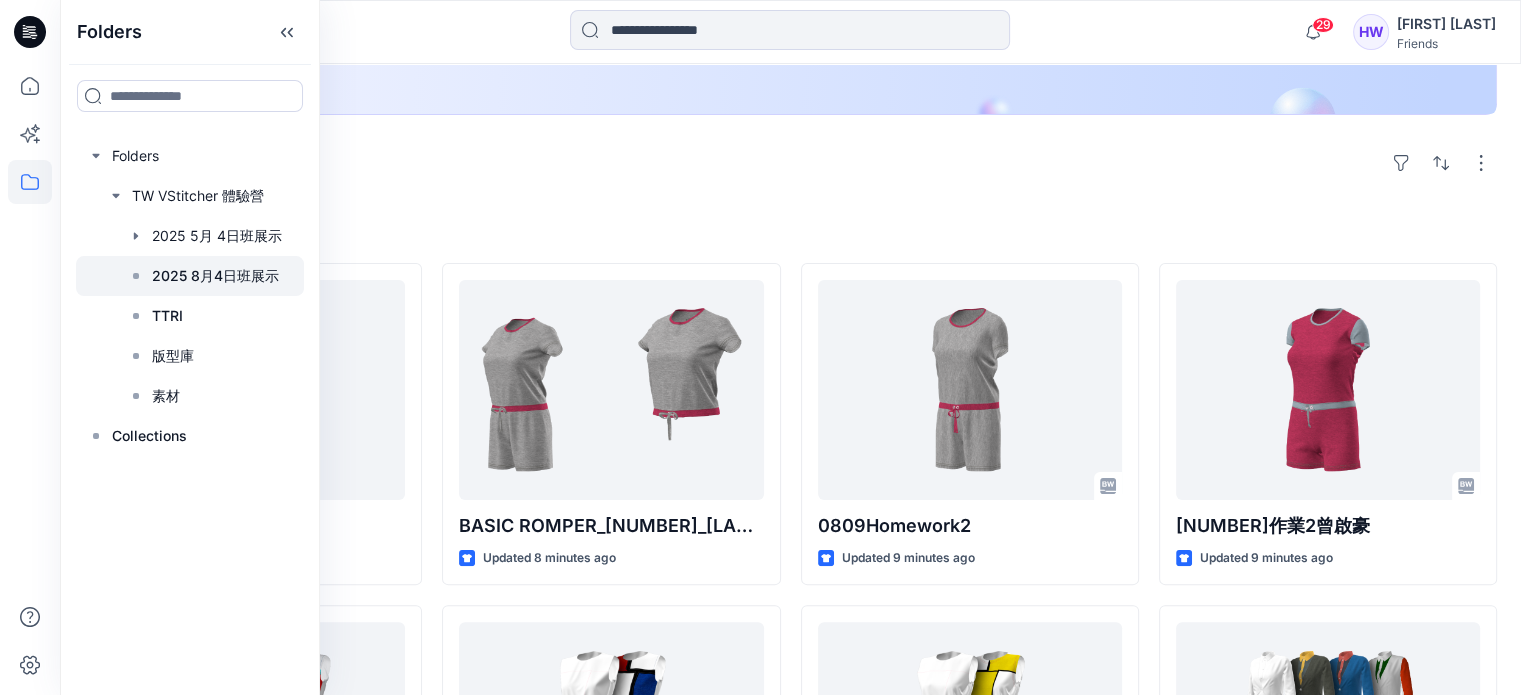 click on "2025 8月4日班展示" at bounding box center (215, 276) 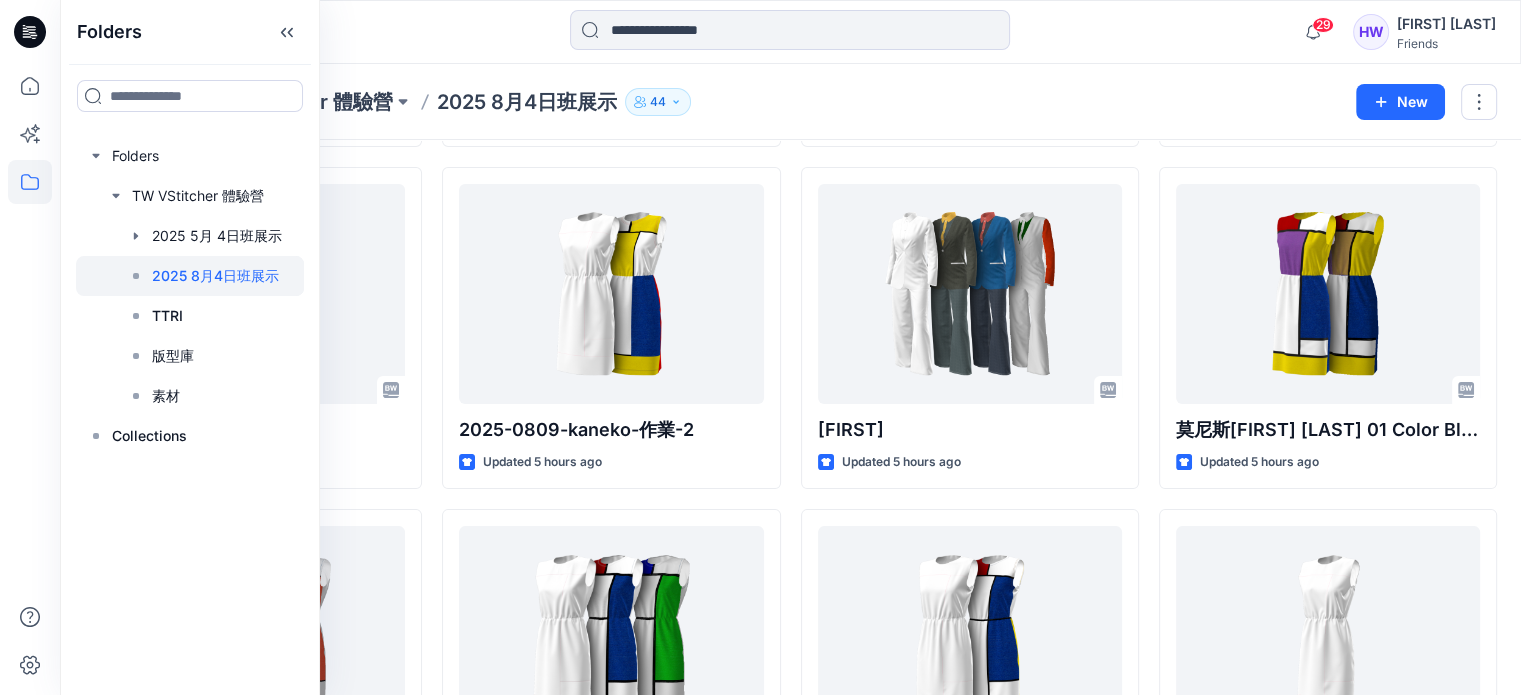 click on "Folders TW VStitcher 體驗營 2025 [MONTH][DAY]班展示 44" at bounding box center (712, 102) 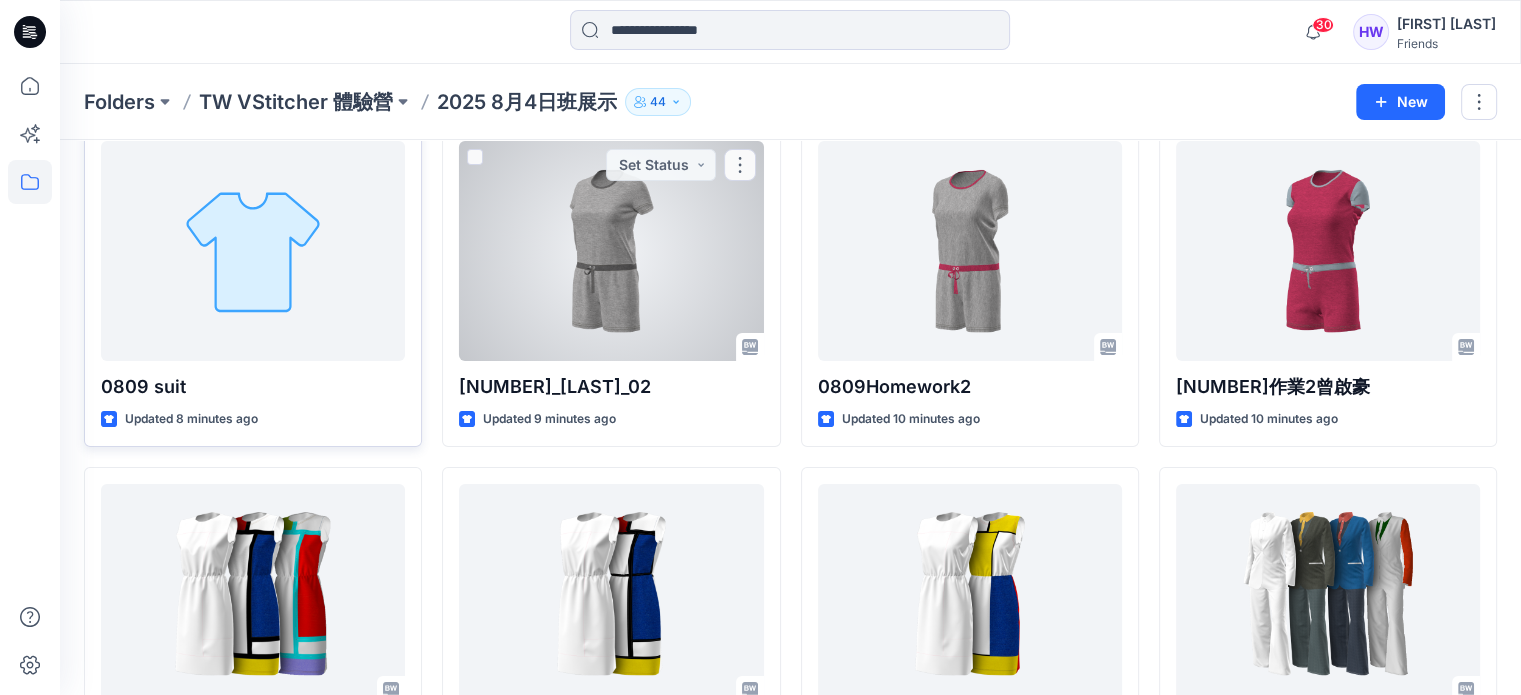 scroll, scrollTop: 0, scrollLeft: 0, axis: both 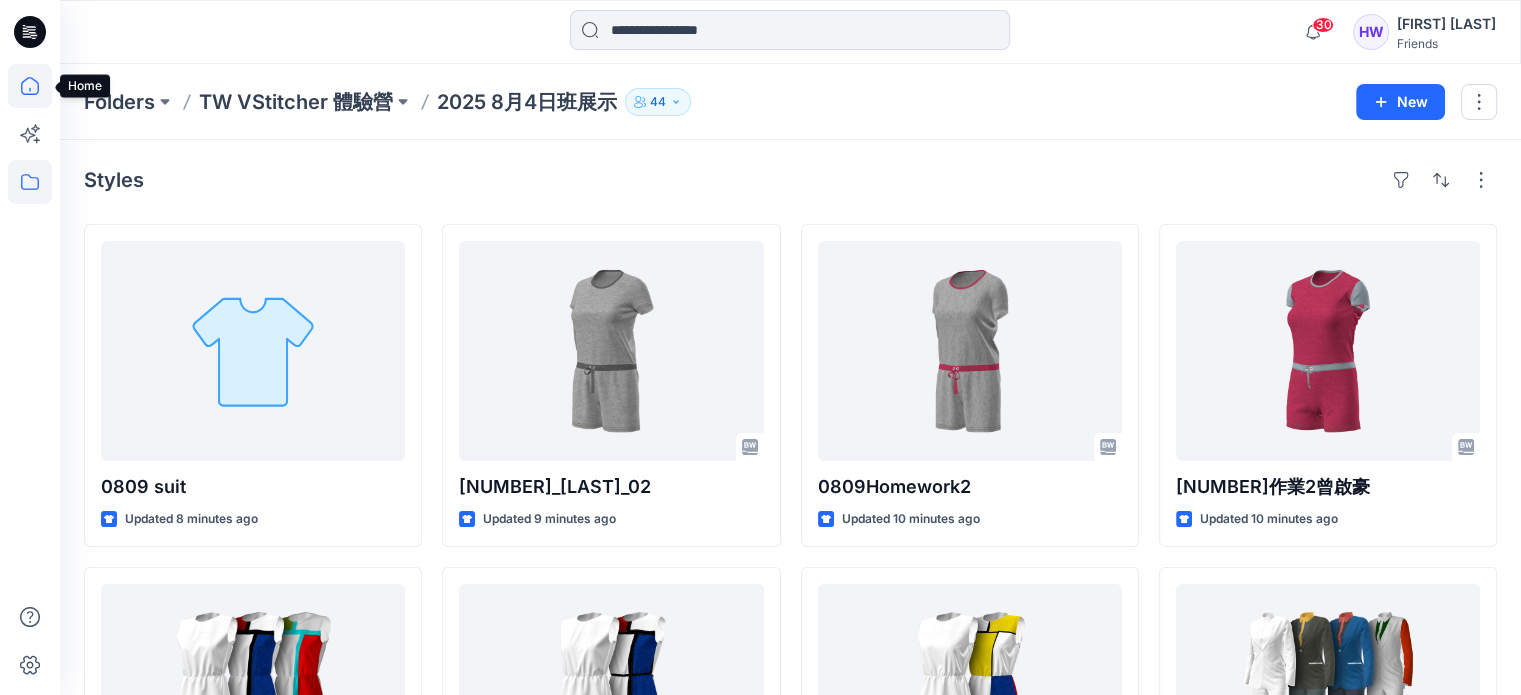click 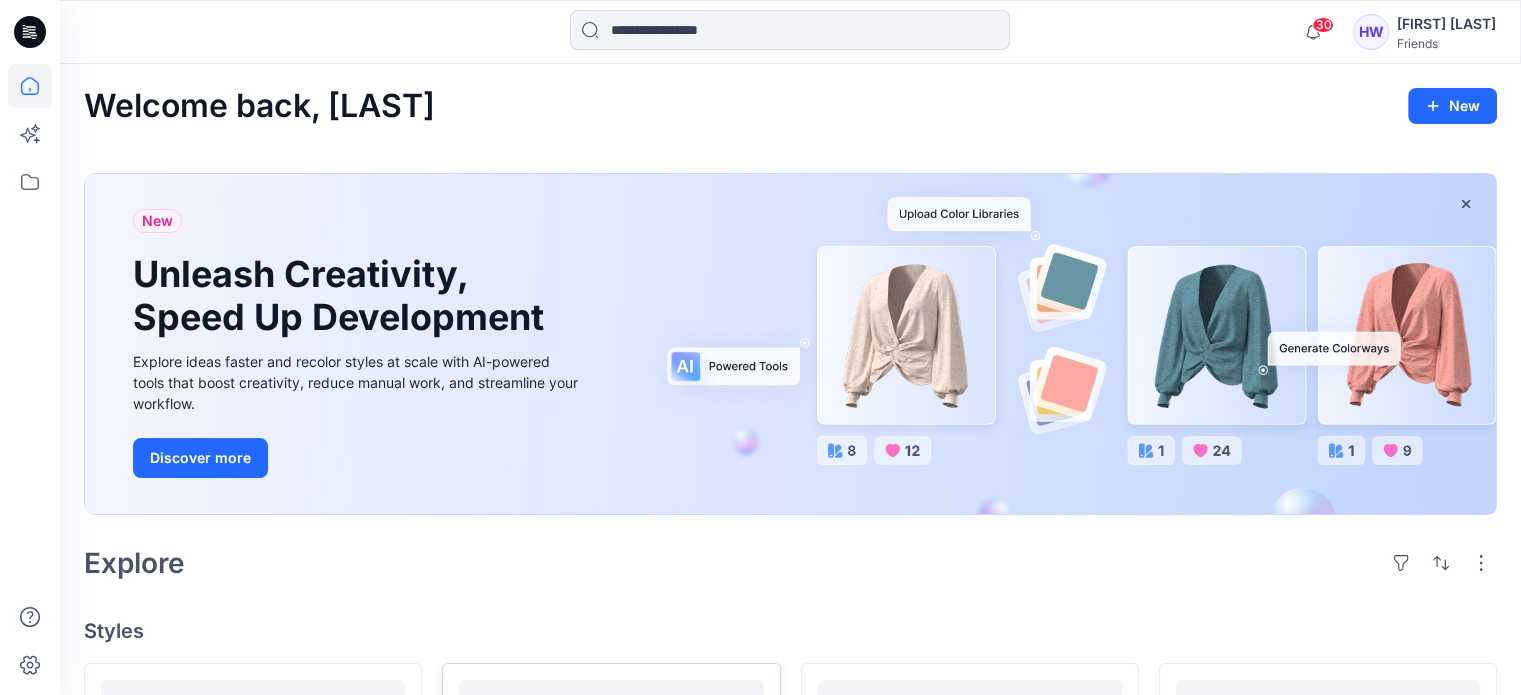scroll, scrollTop: 500, scrollLeft: 0, axis: vertical 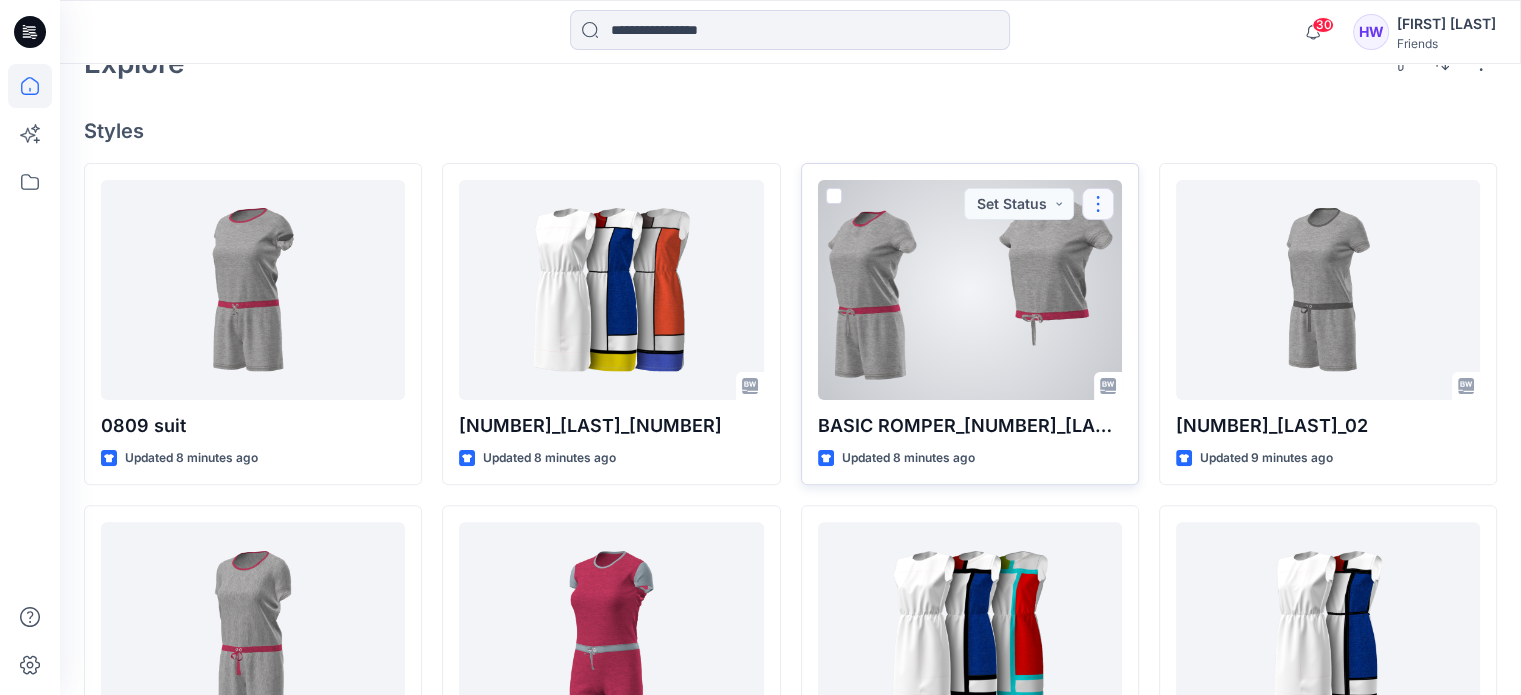 click at bounding box center (1098, 204) 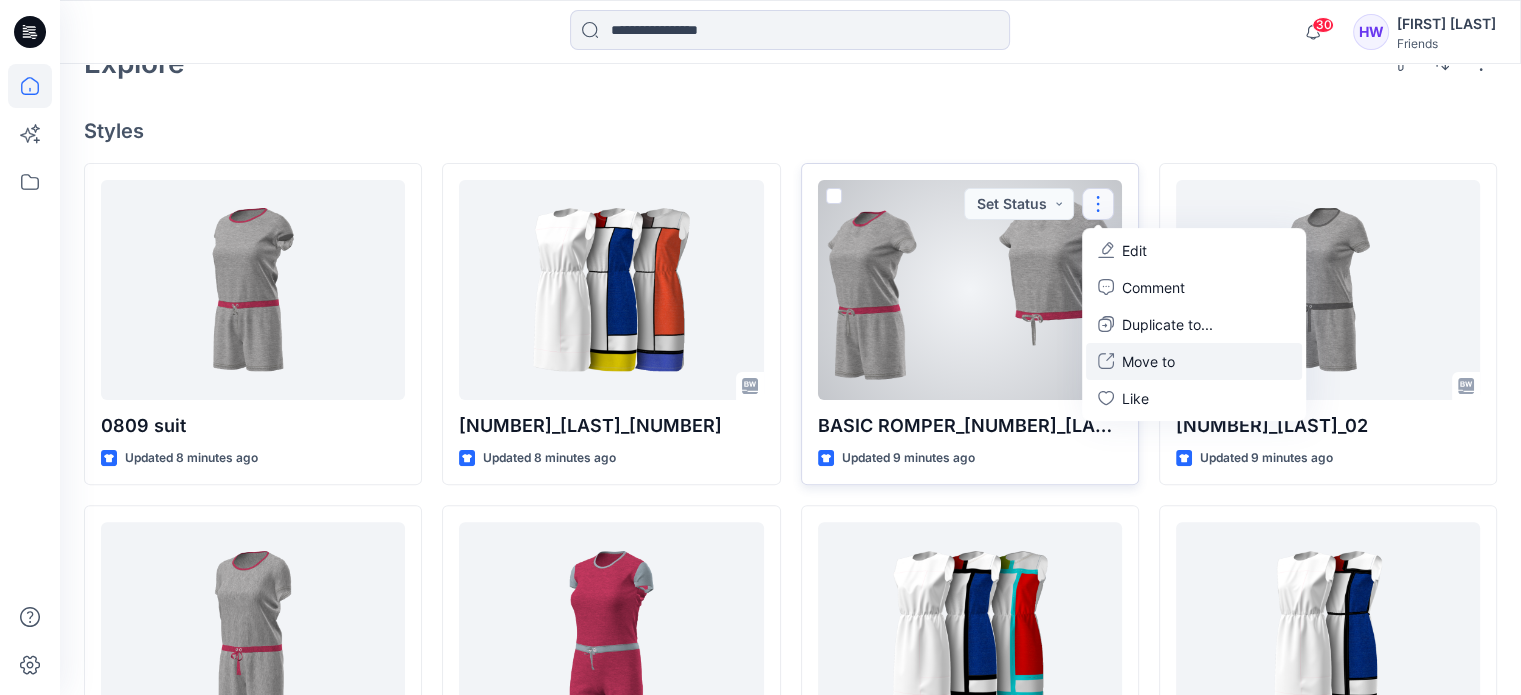 click on "Move to" at bounding box center (1148, 361) 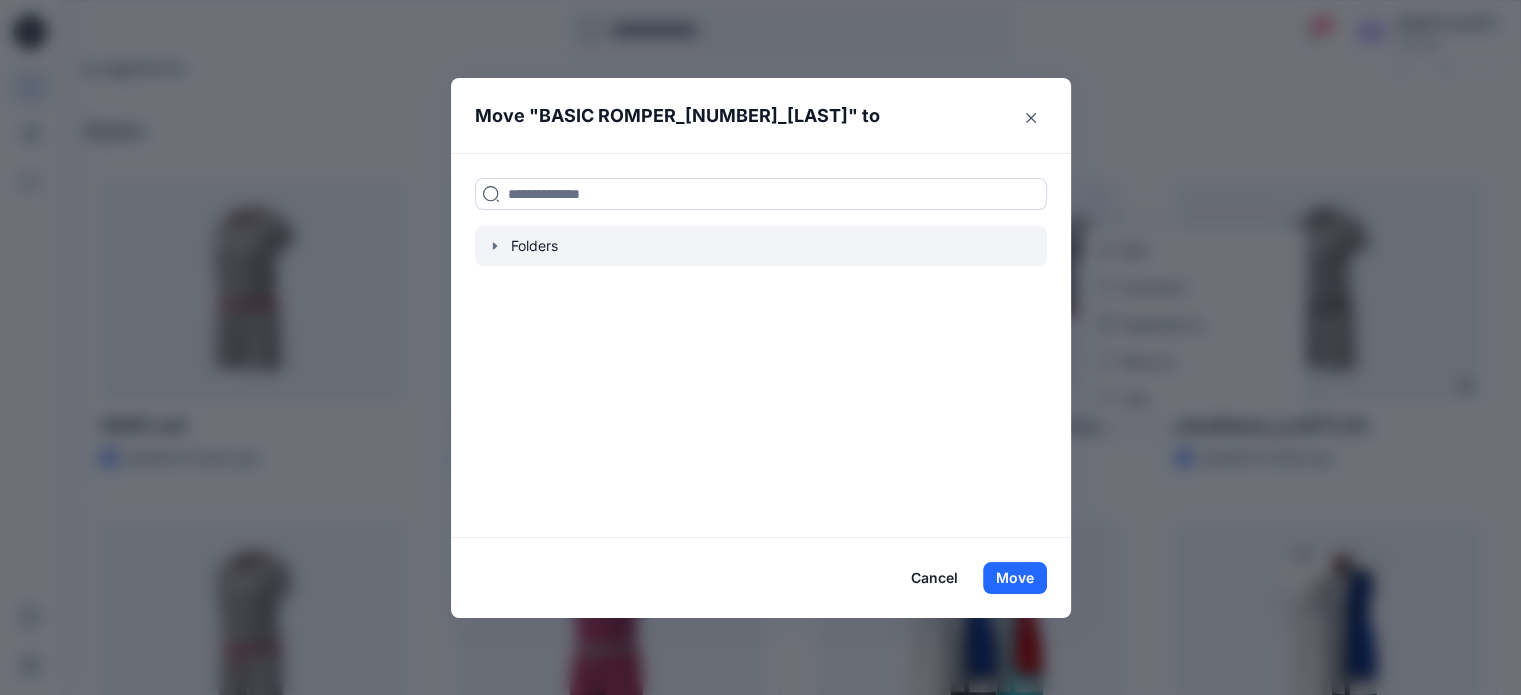 click 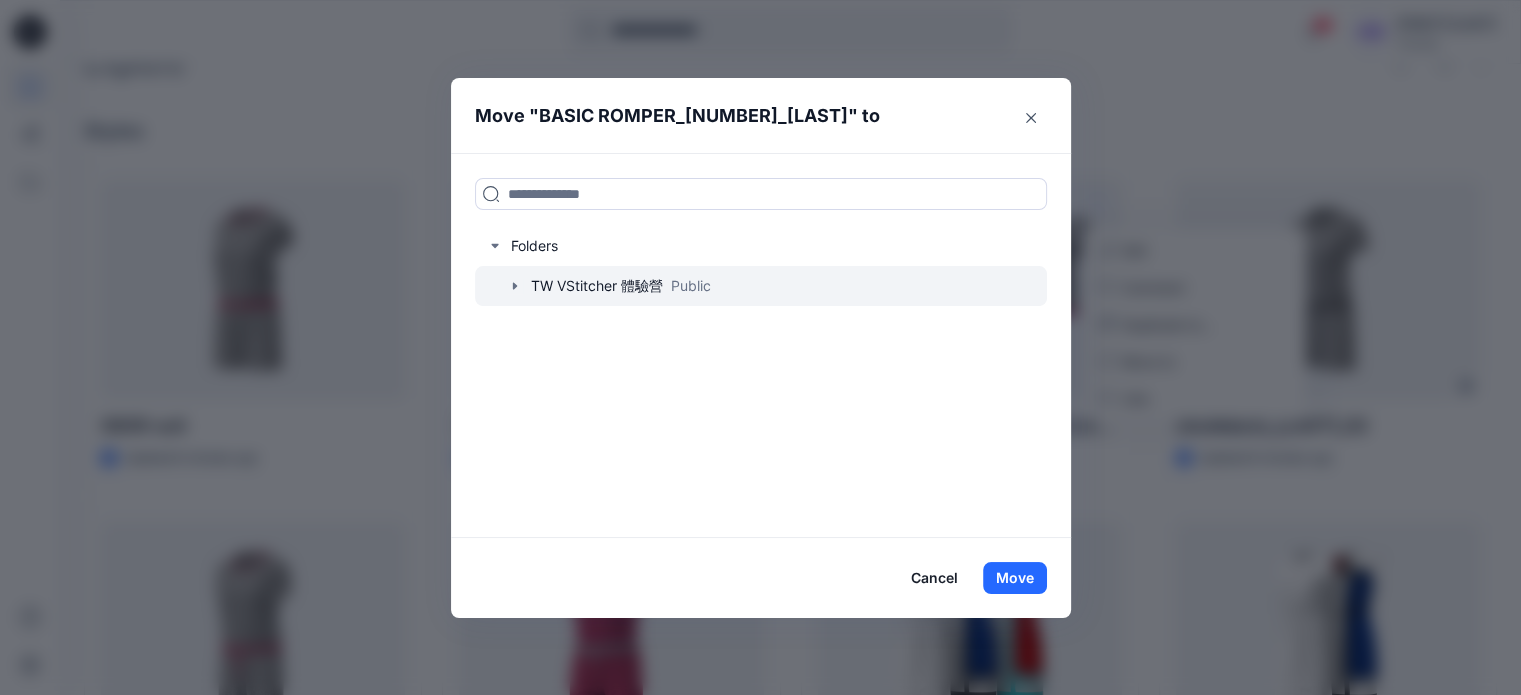 click 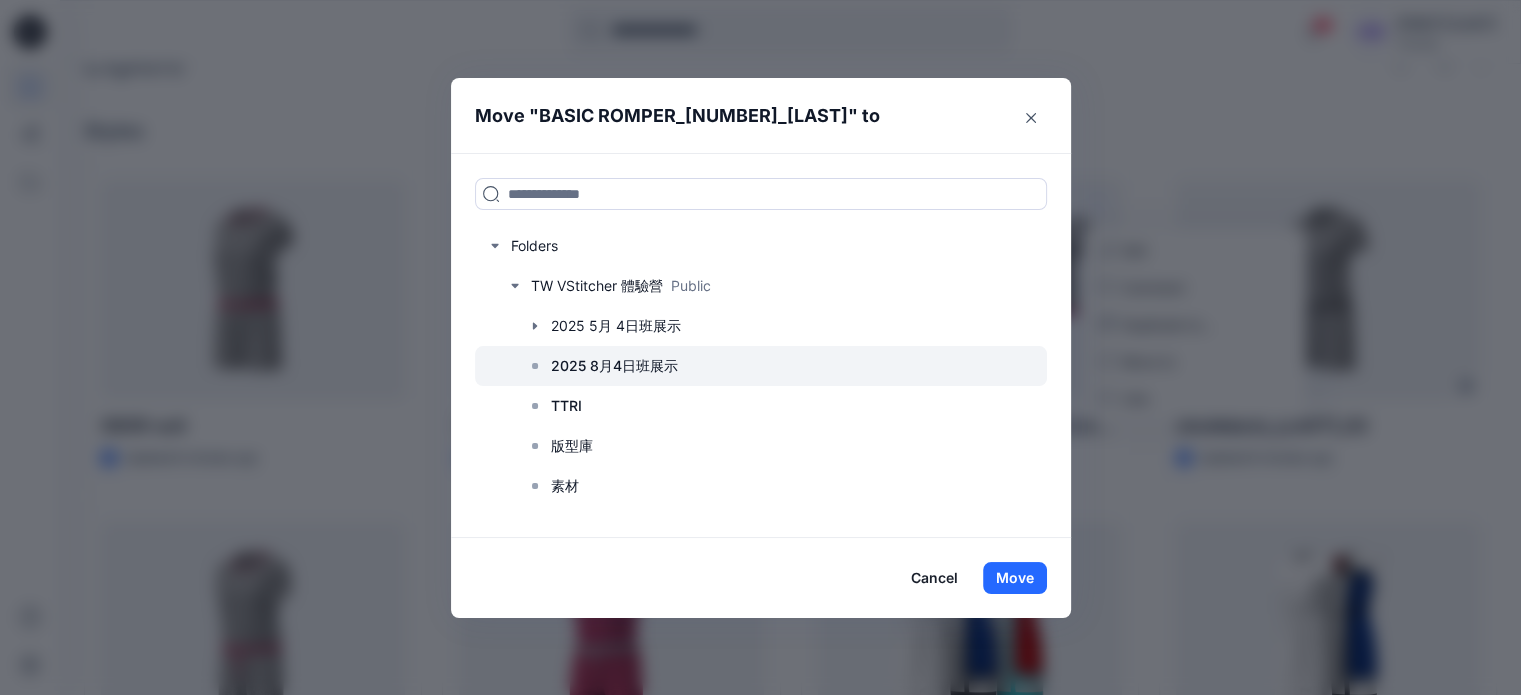 click on "2025 8月4日班展示" at bounding box center (614, 366) 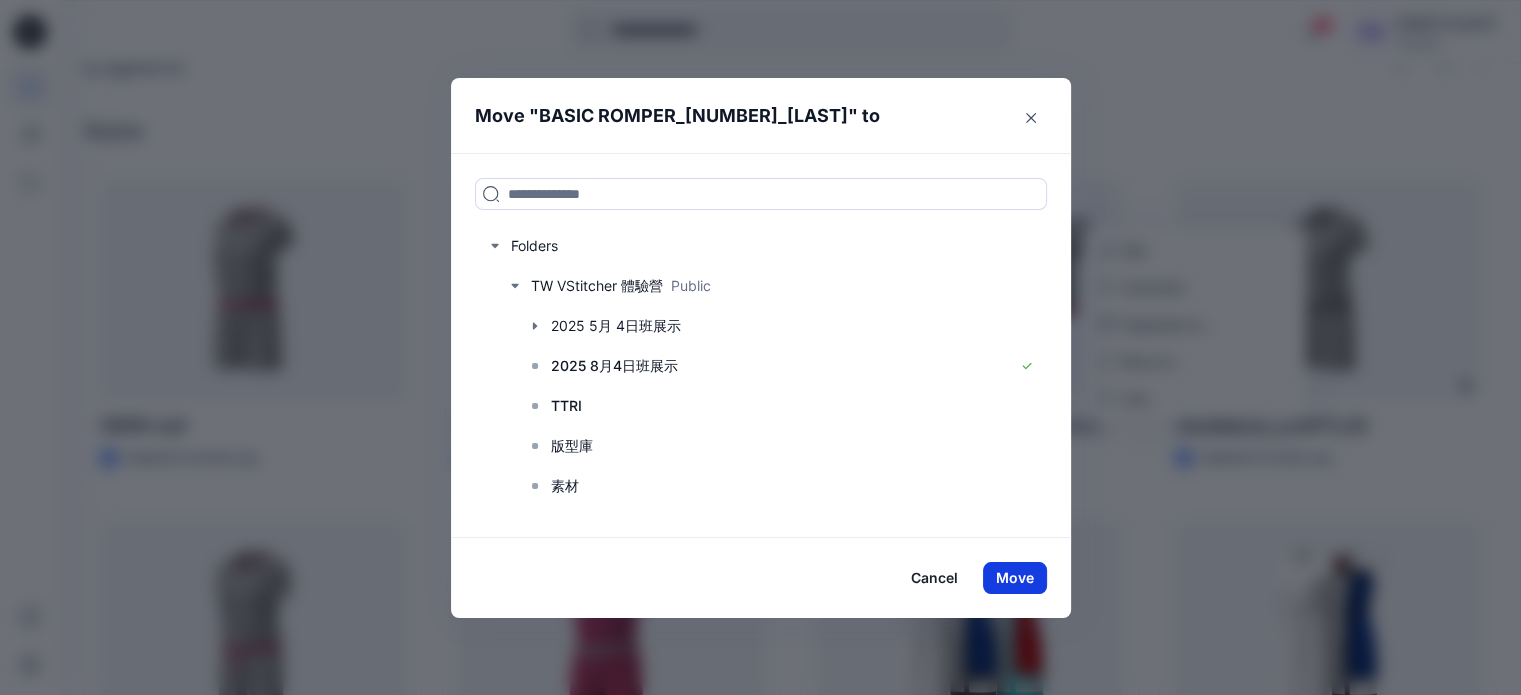 click on "Move" at bounding box center (1015, 578) 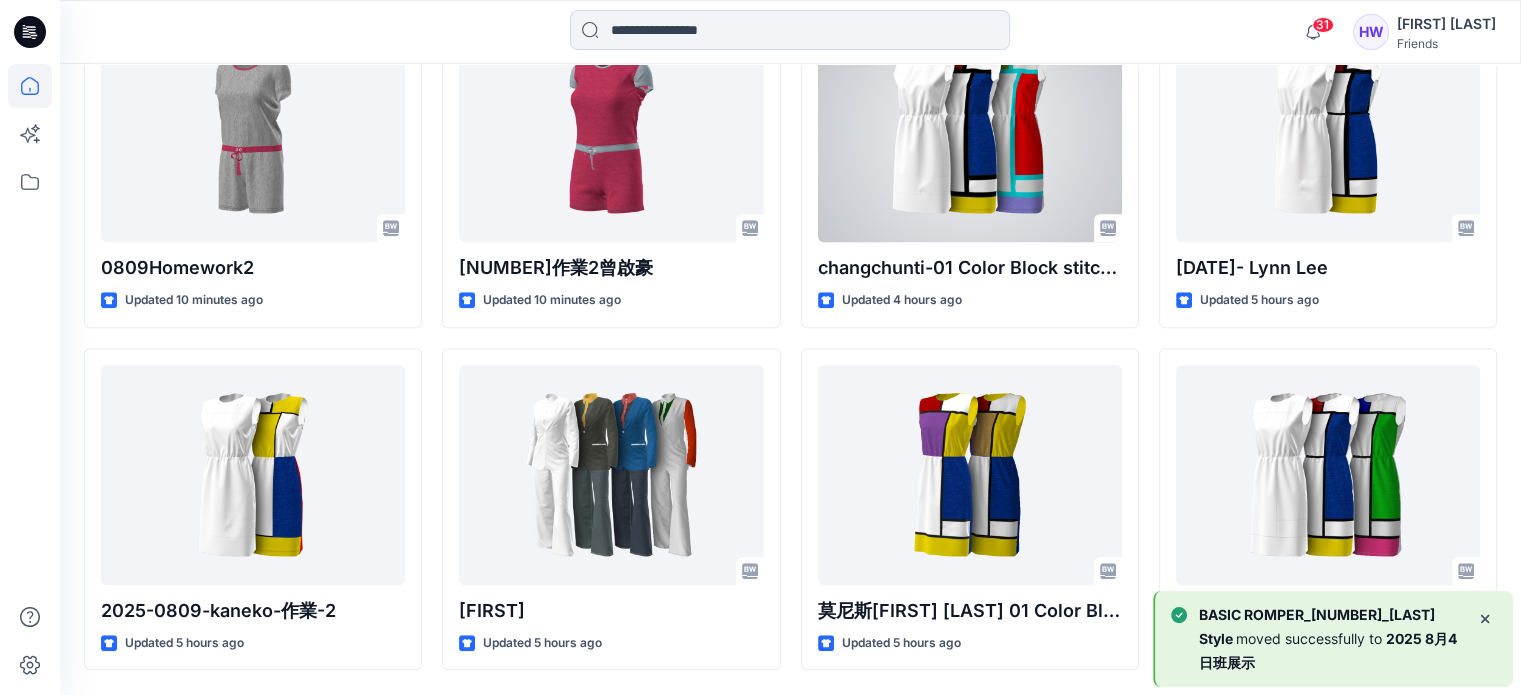 scroll, scrollTop: 1069, scrollLeft: 0, axis: vertical 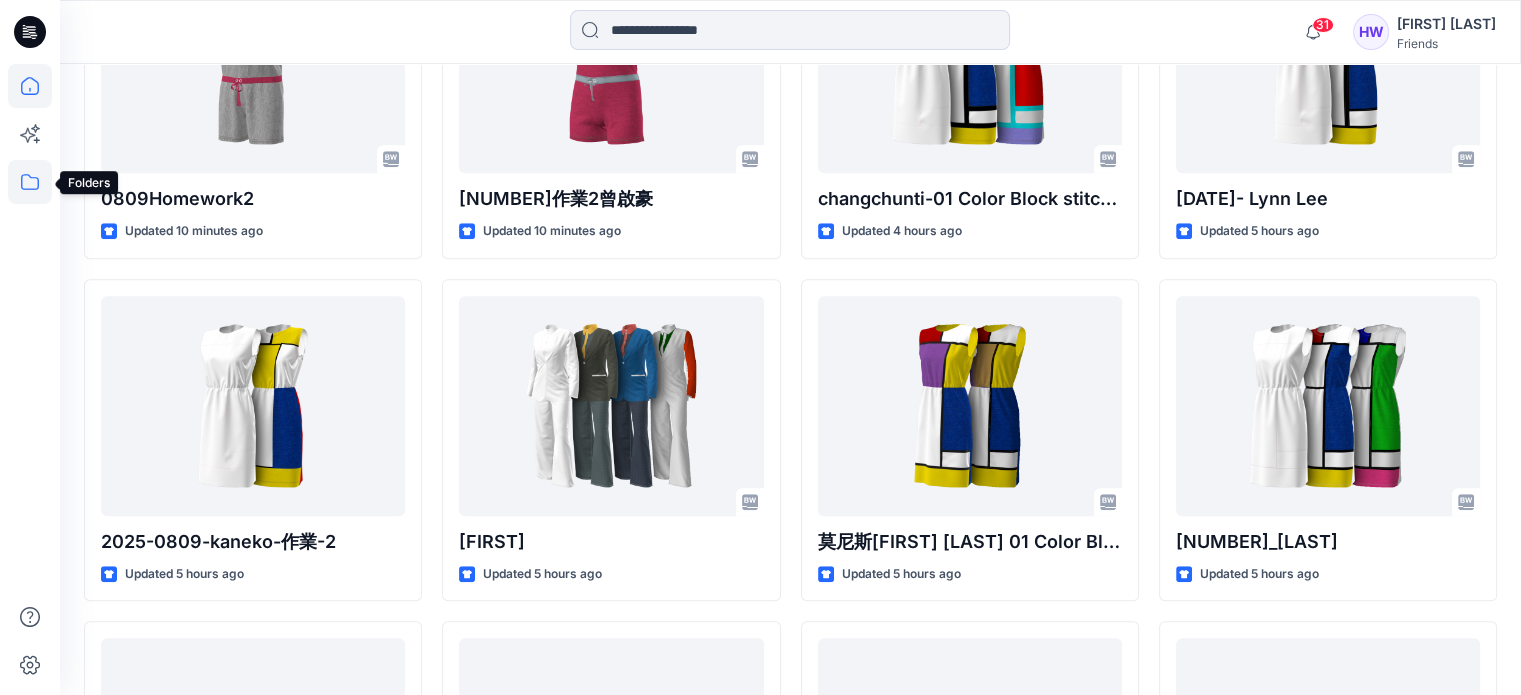 click 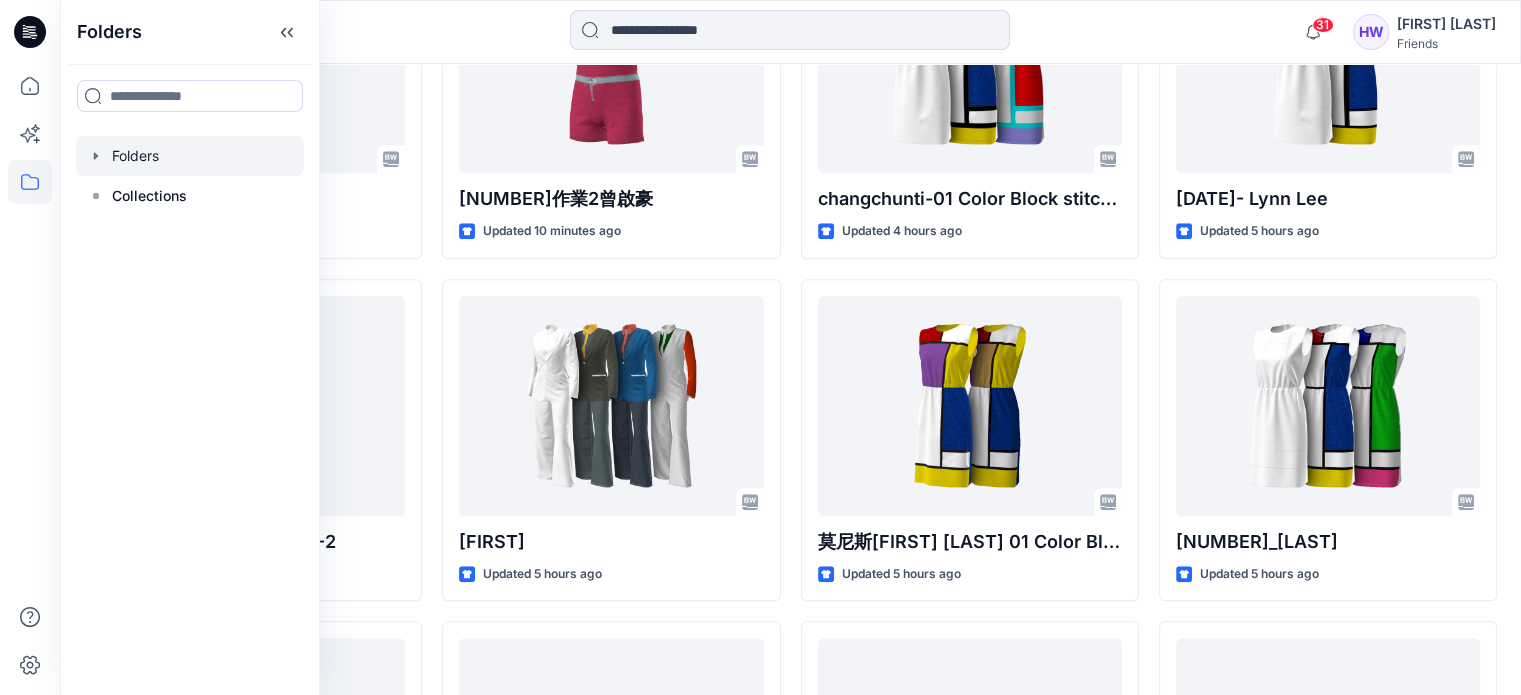 click 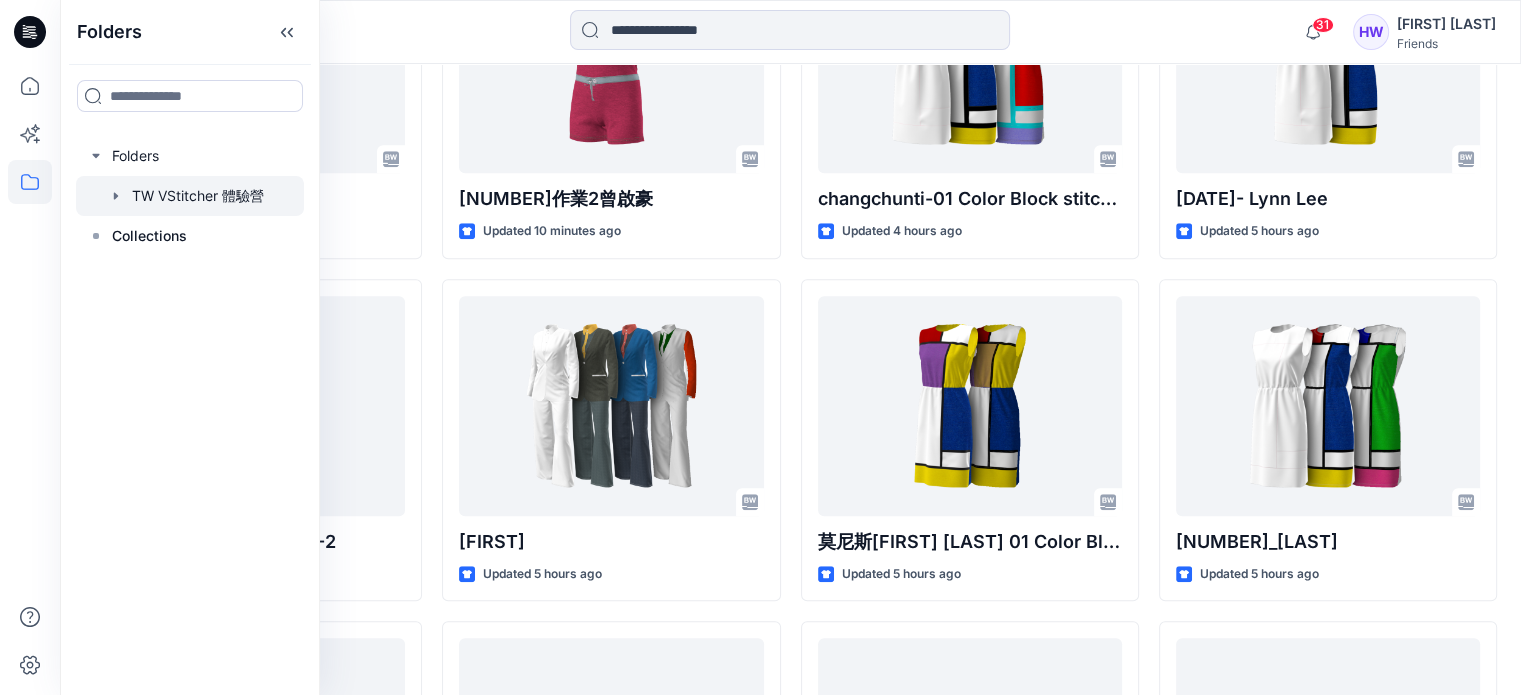 click 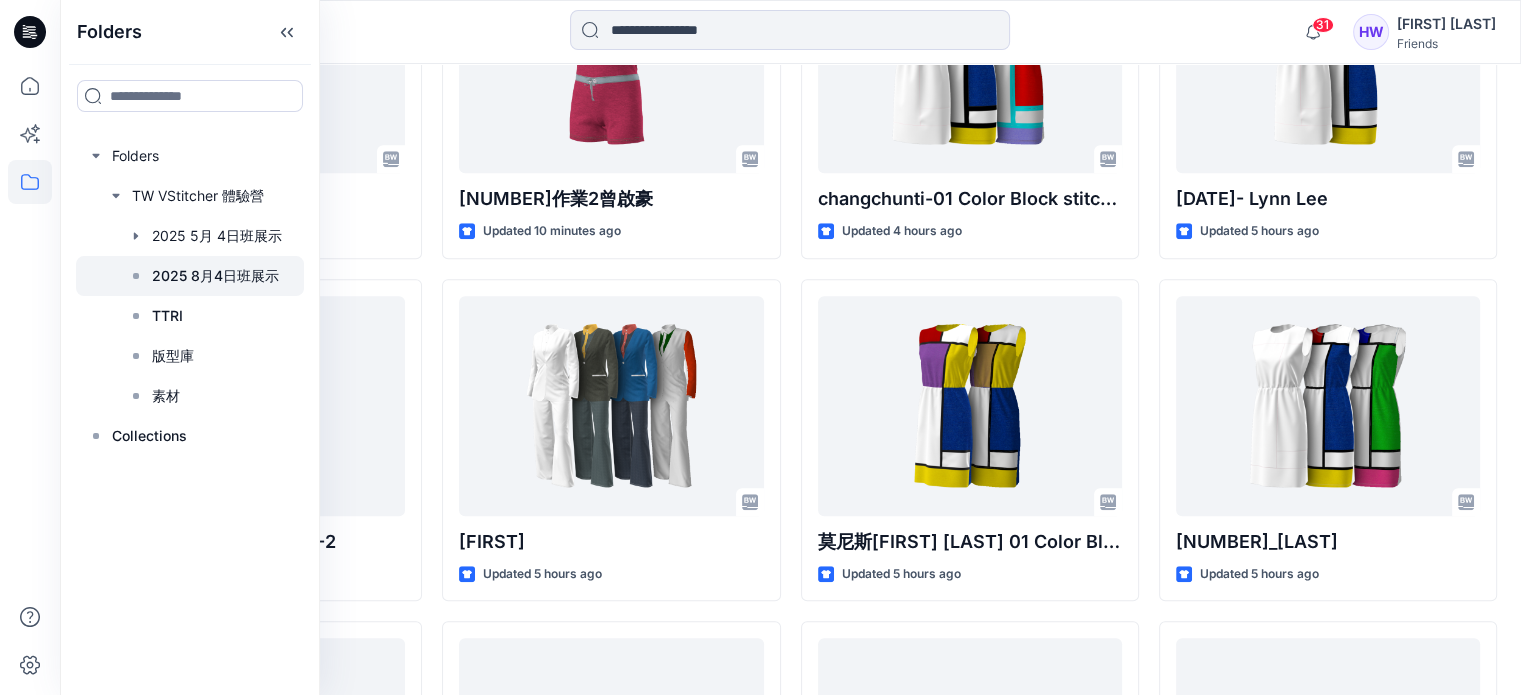 click on "2025 8月4日班展示" at bounding box center (215, 276) 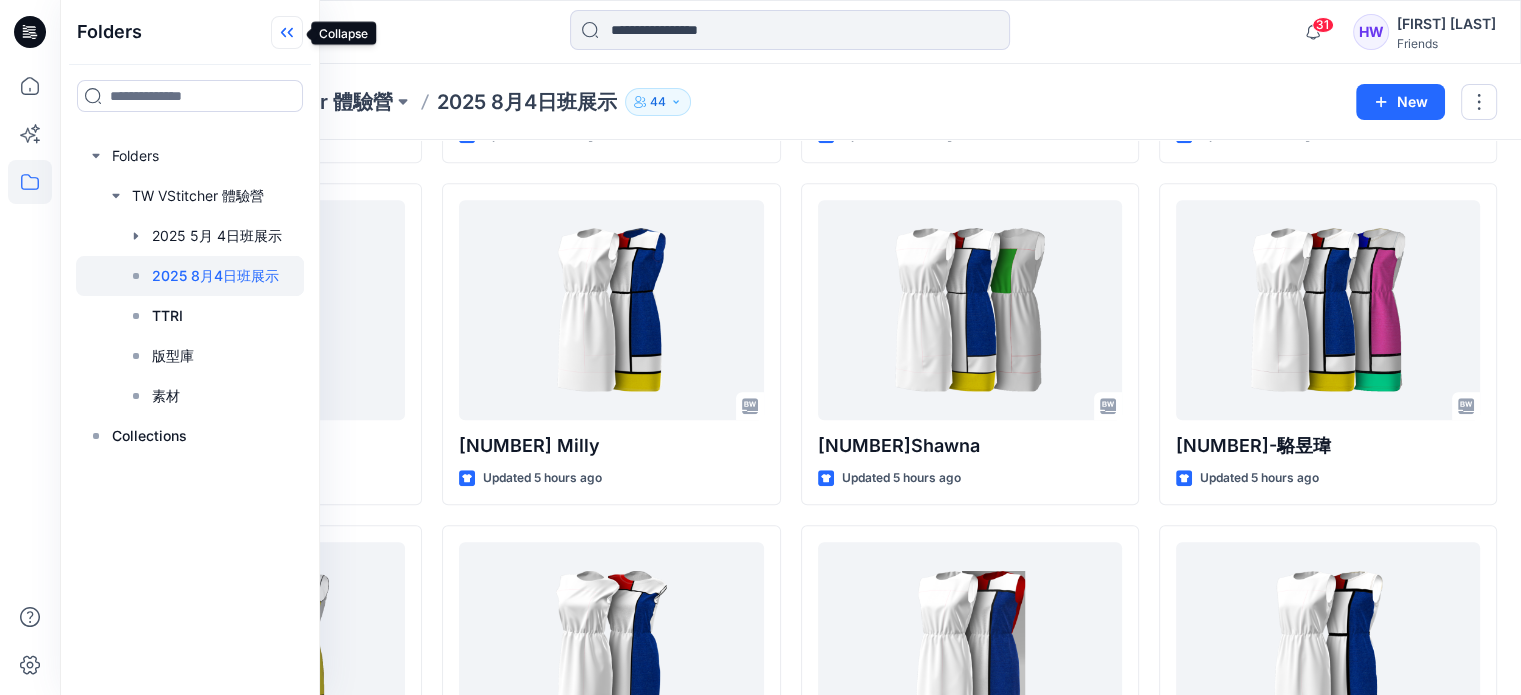 click 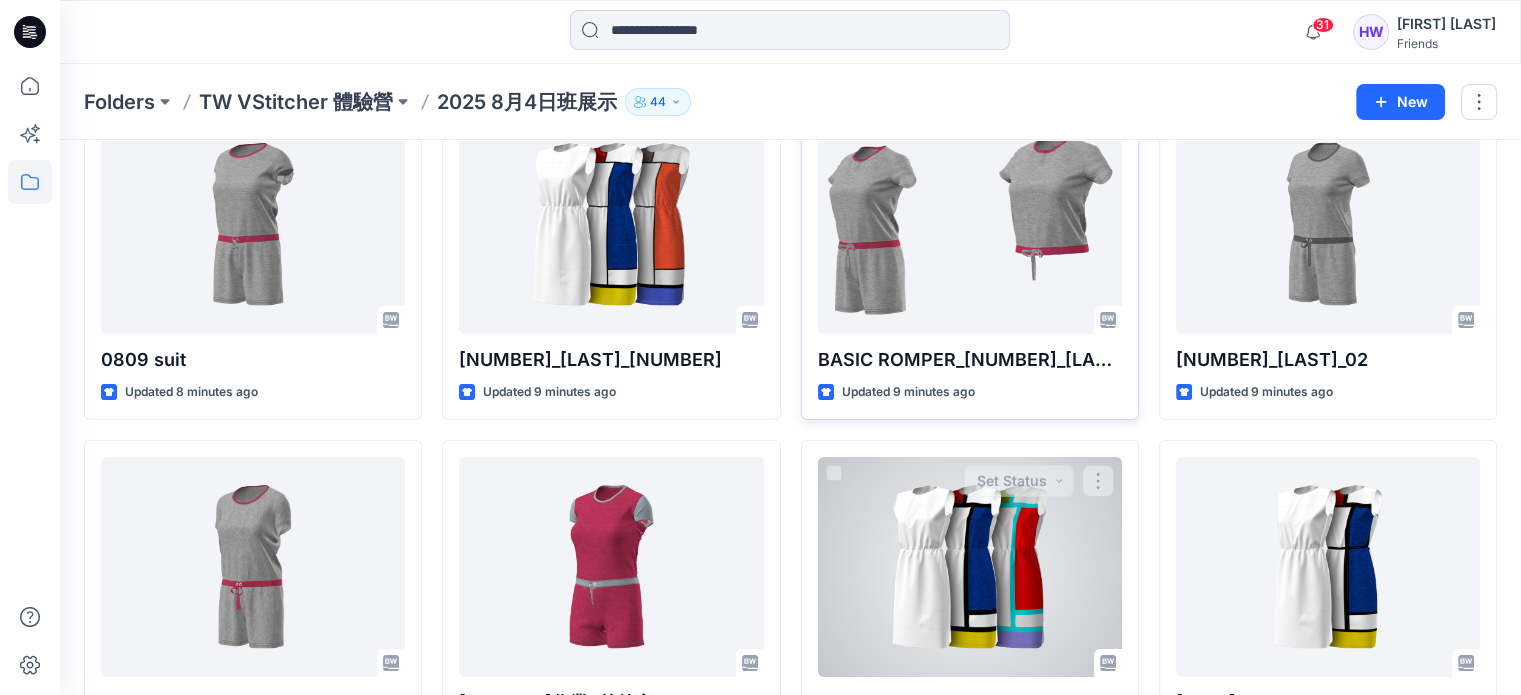 scroll, scrollTop: 0, scrollLeft: 0, axis: both 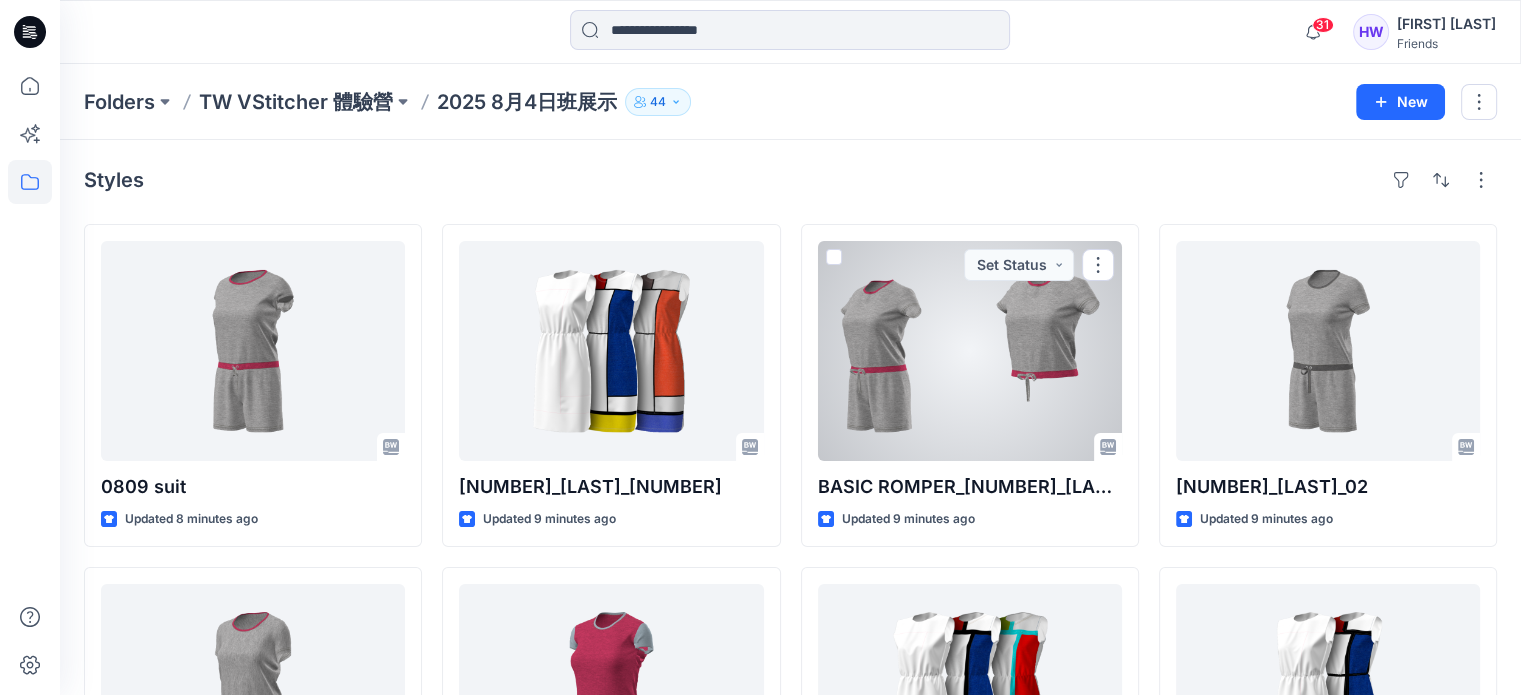 click at bounding box center [970, 351] 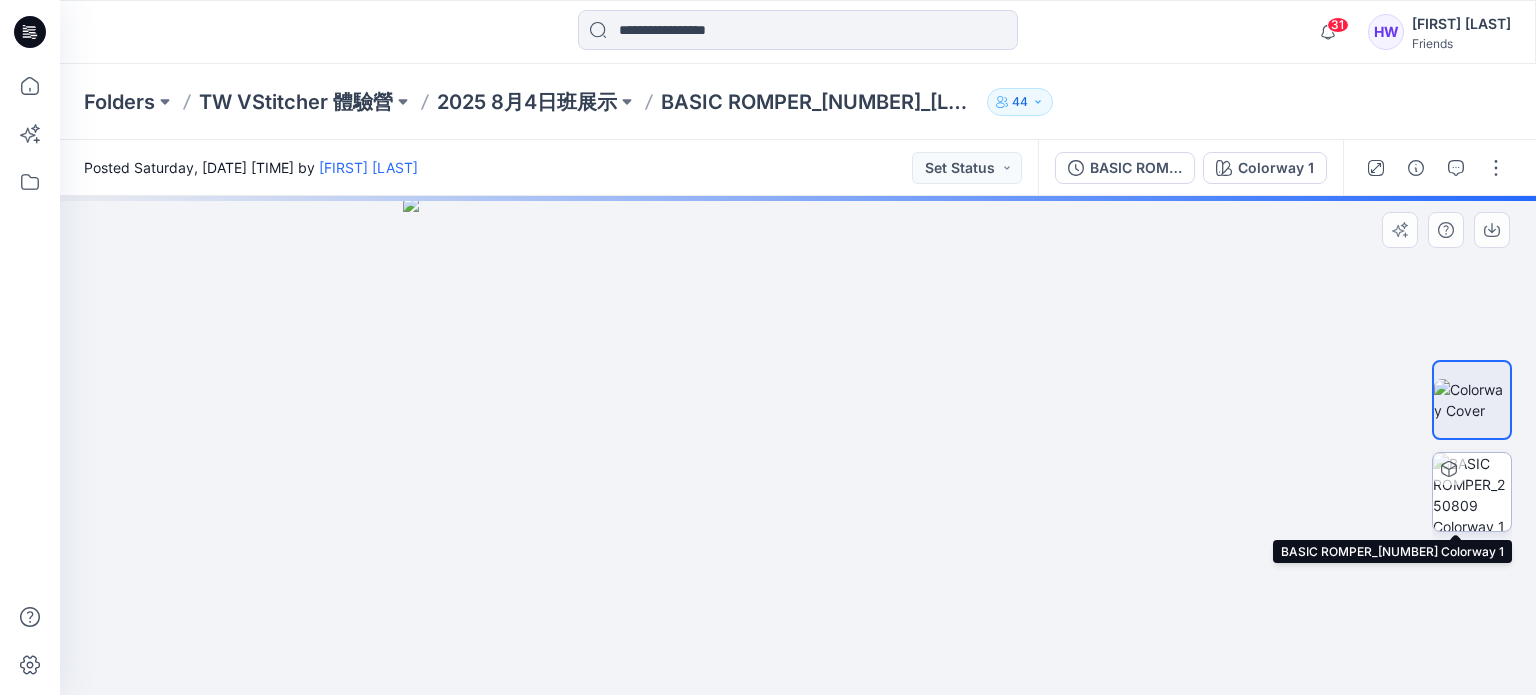 click at bounding box center (1472, 492) 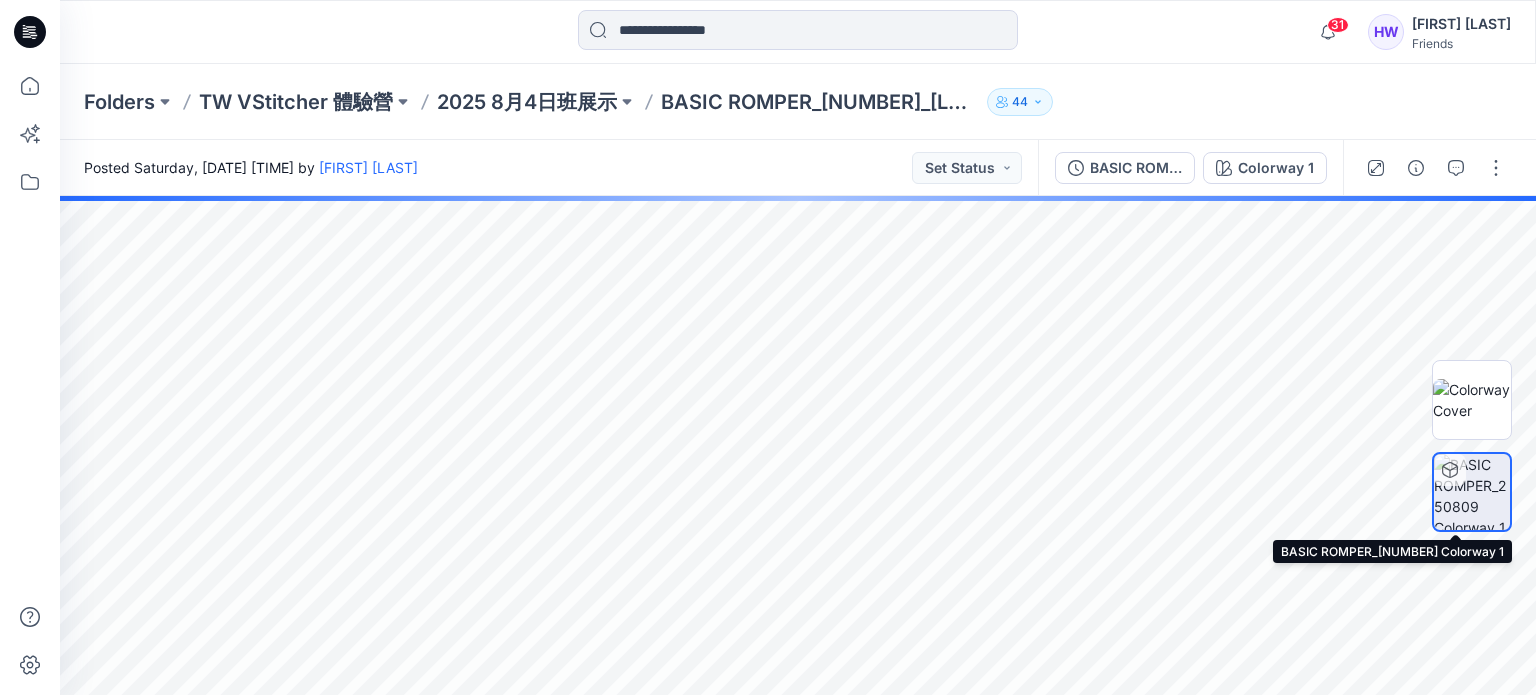 click at bounding box center [1472, 492] 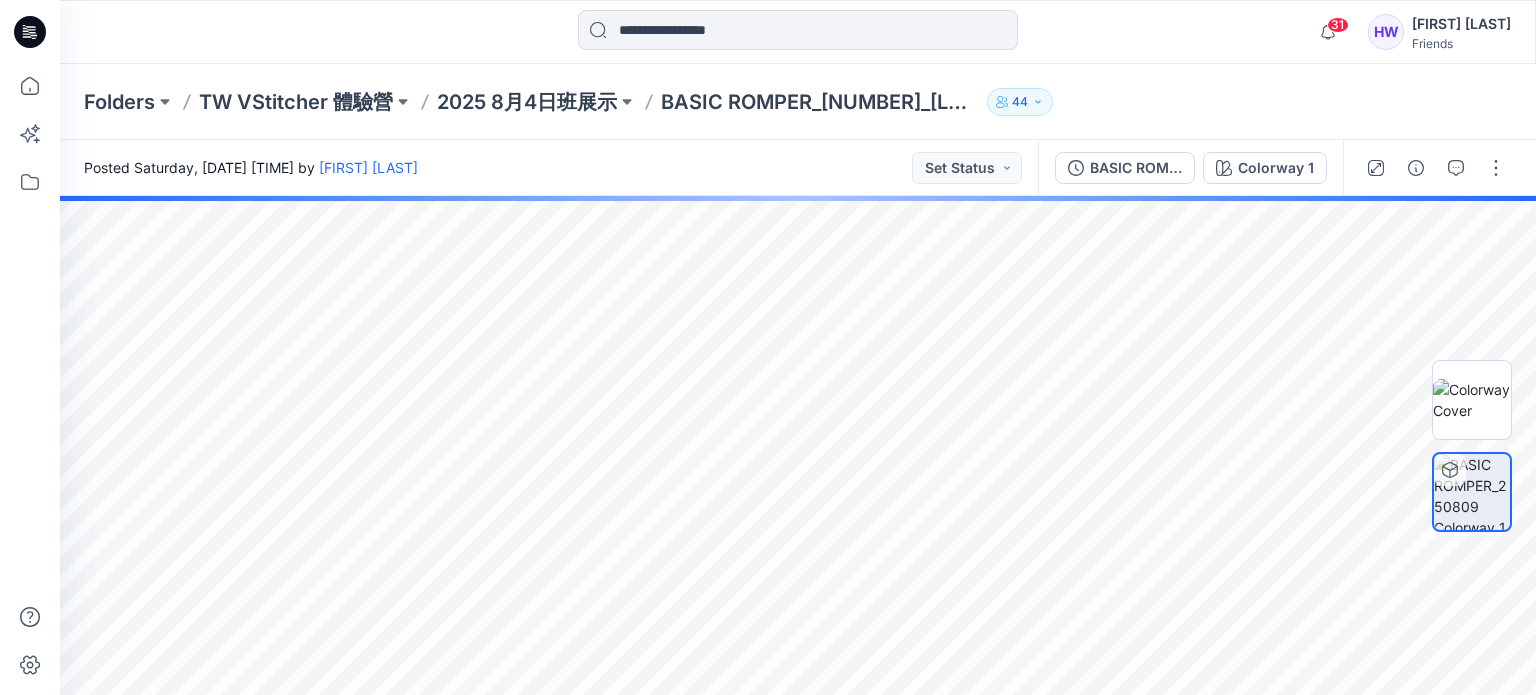 click 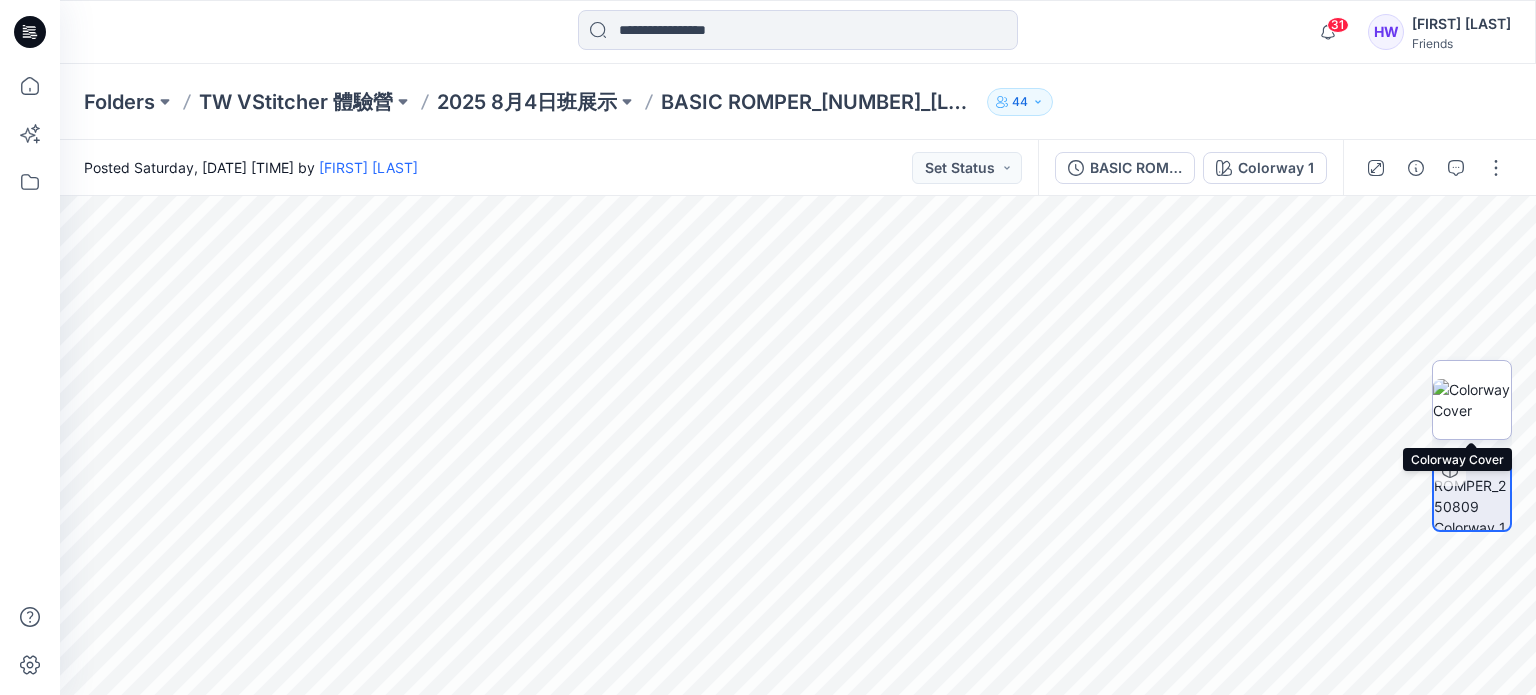 click at bounding box center [1472, 400] 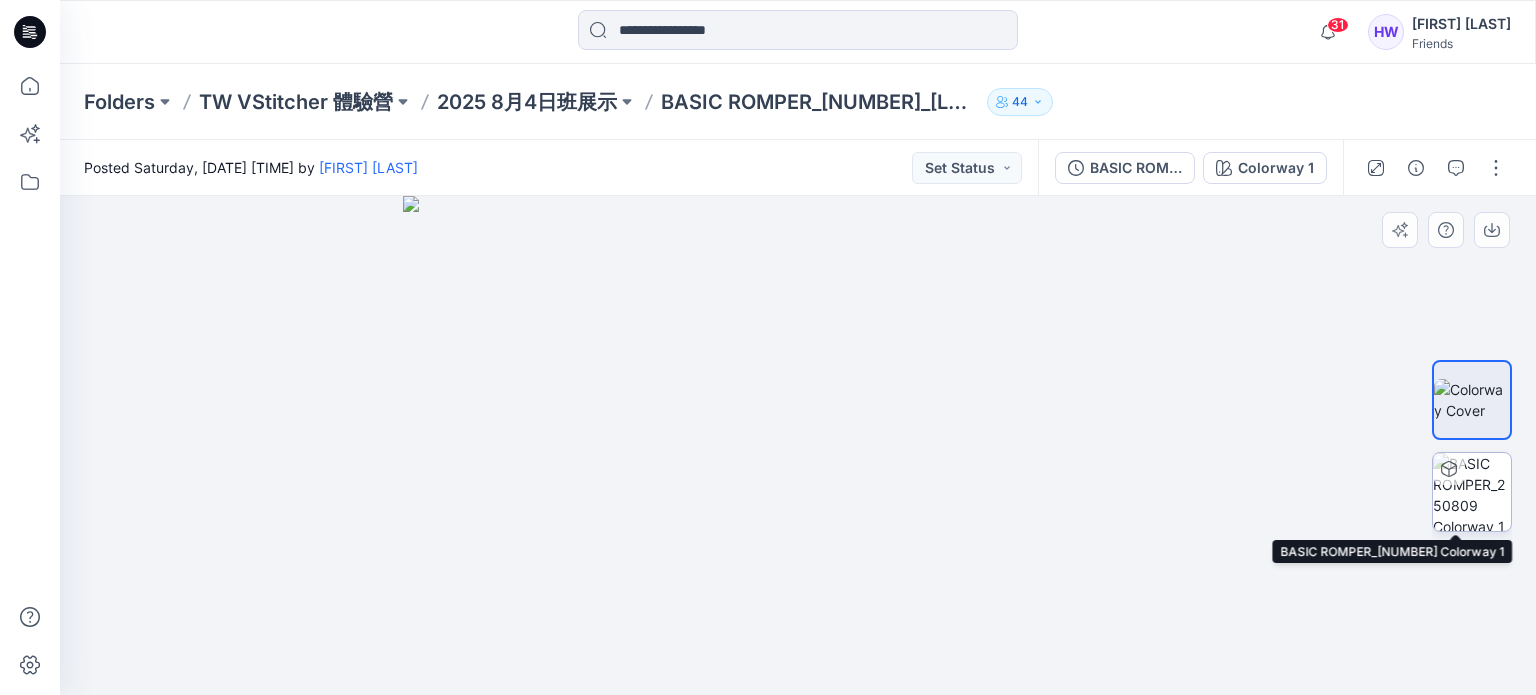 click at bounding box center [1449, 469] 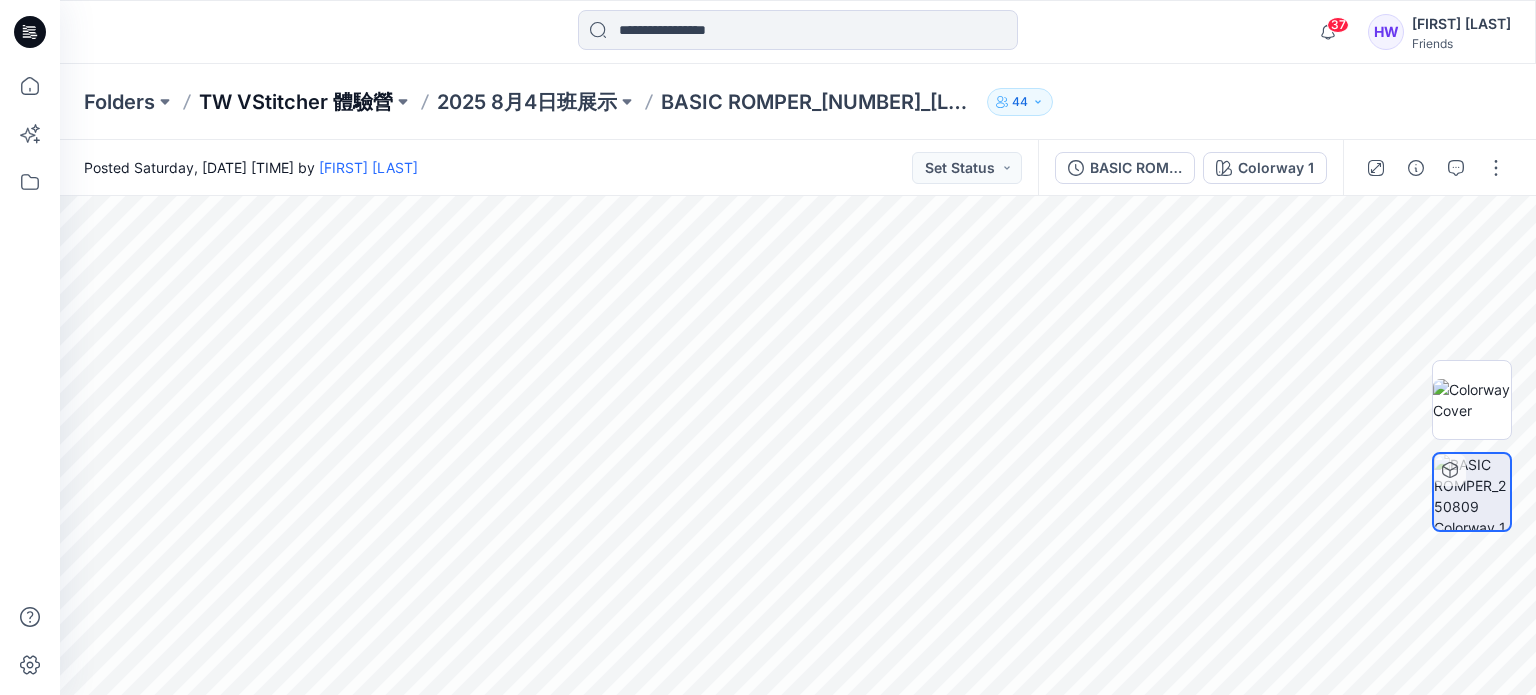 click on "TW VStitcher 體驗營" at bounding box center (296, 102) 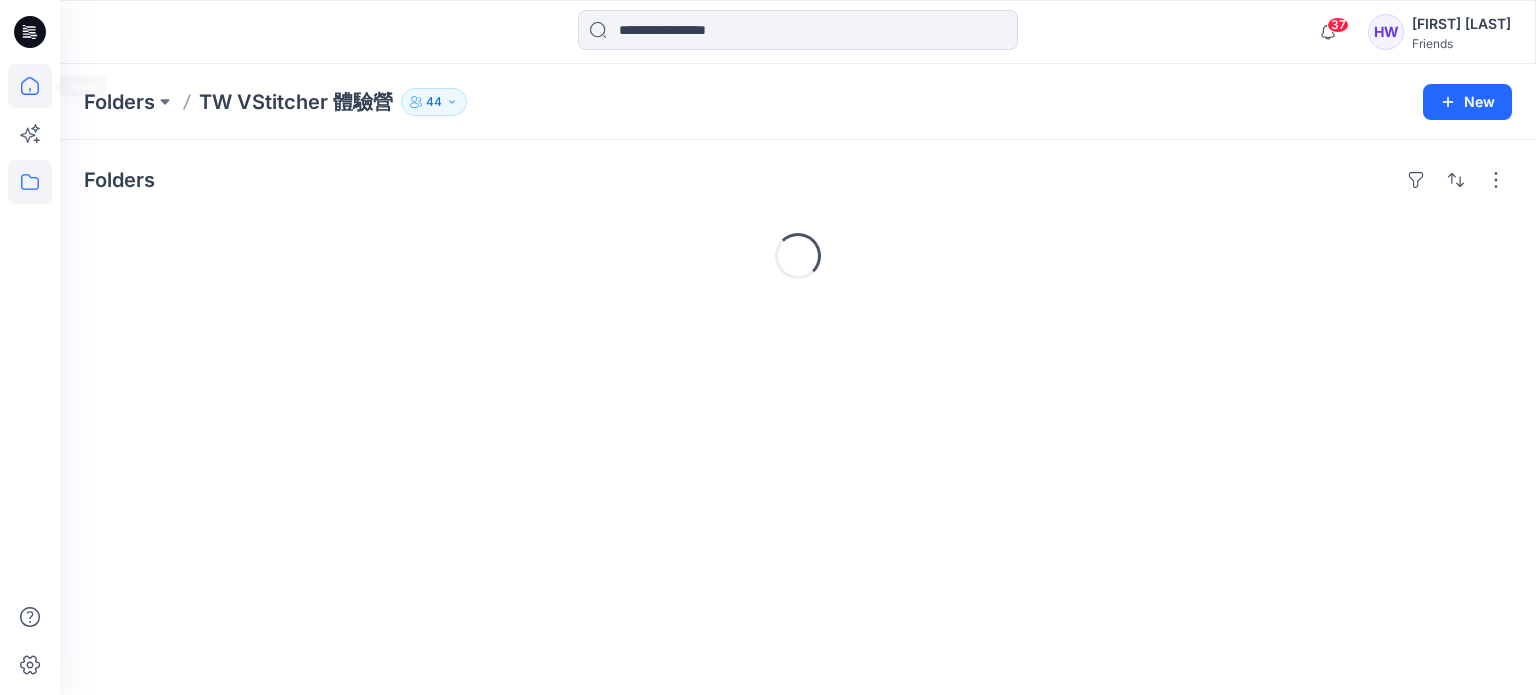 click 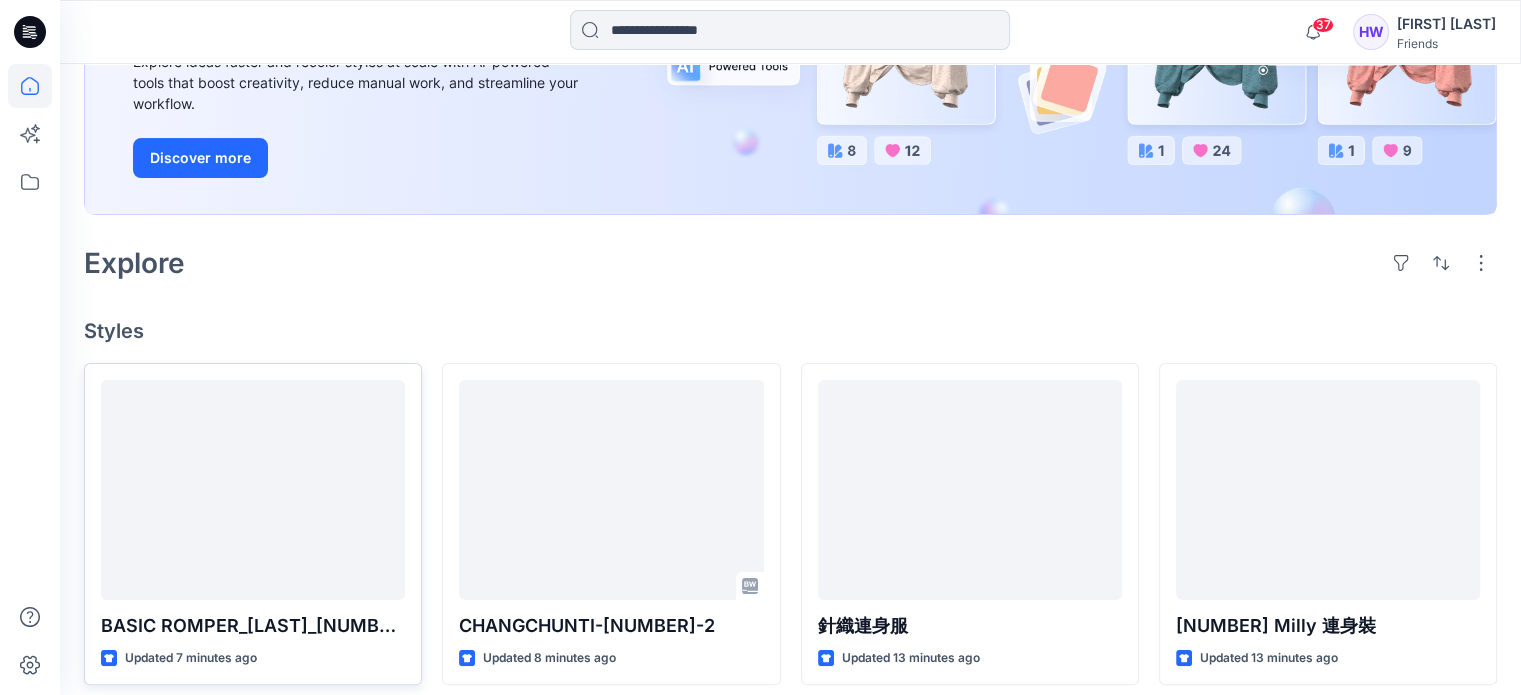 scroll, scrollTop: 500, scrollLeft: 0, axis: vertical 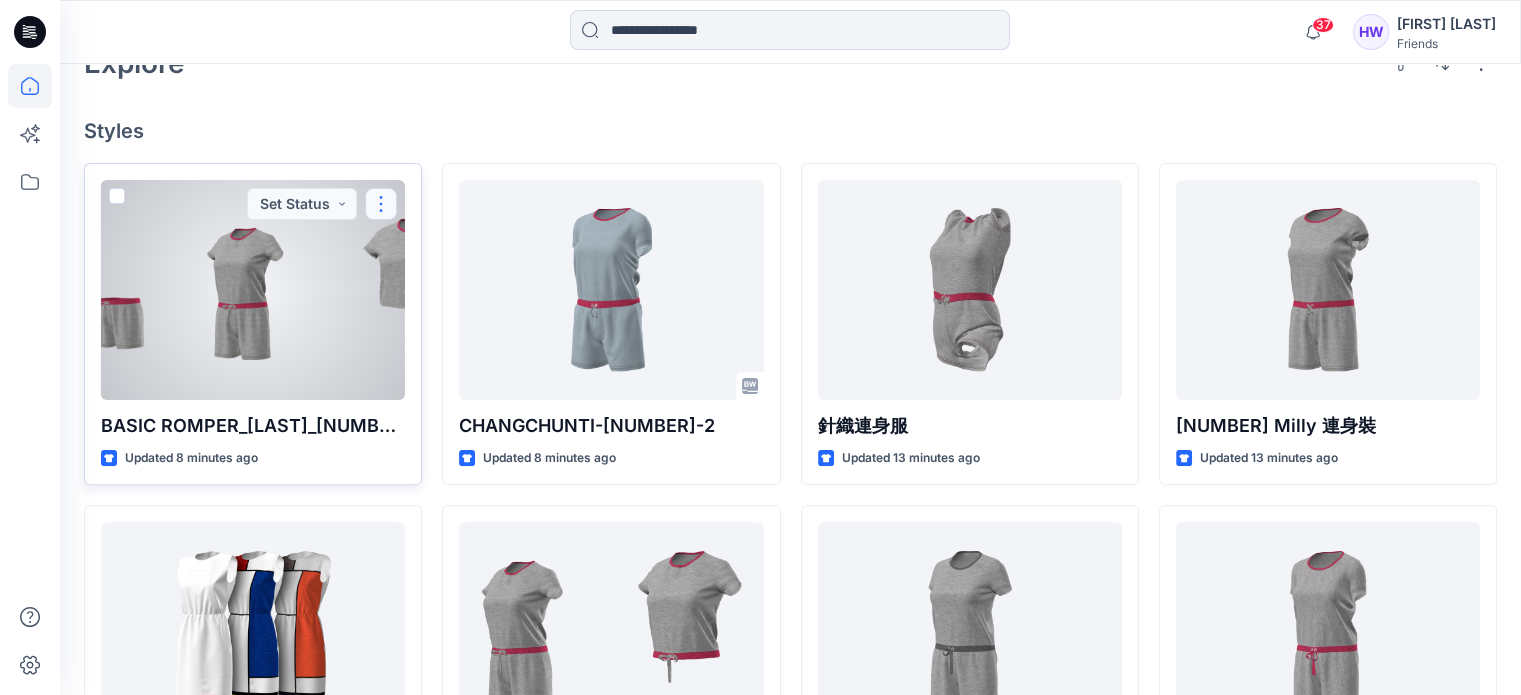 click at bounding box center (381, 204) 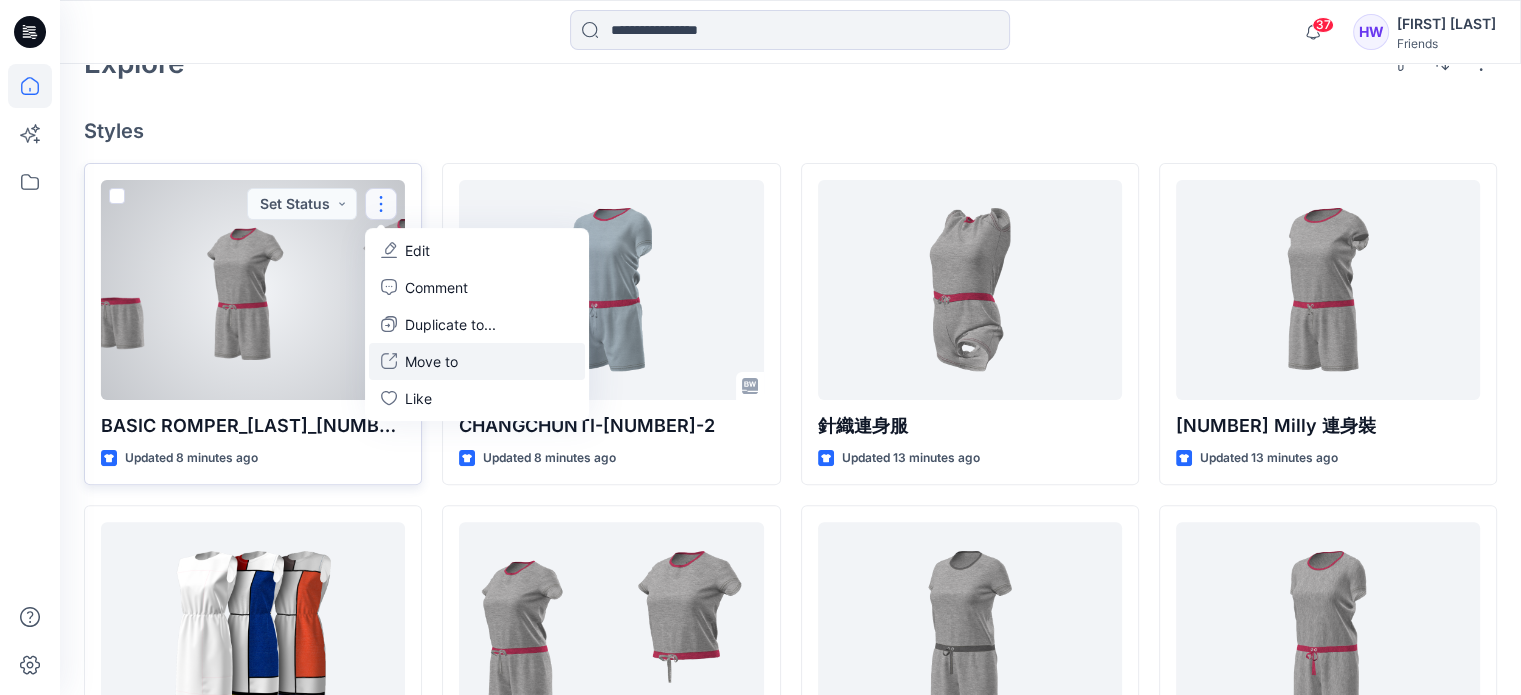 click on "Move to" at bounding box center (477, 361) 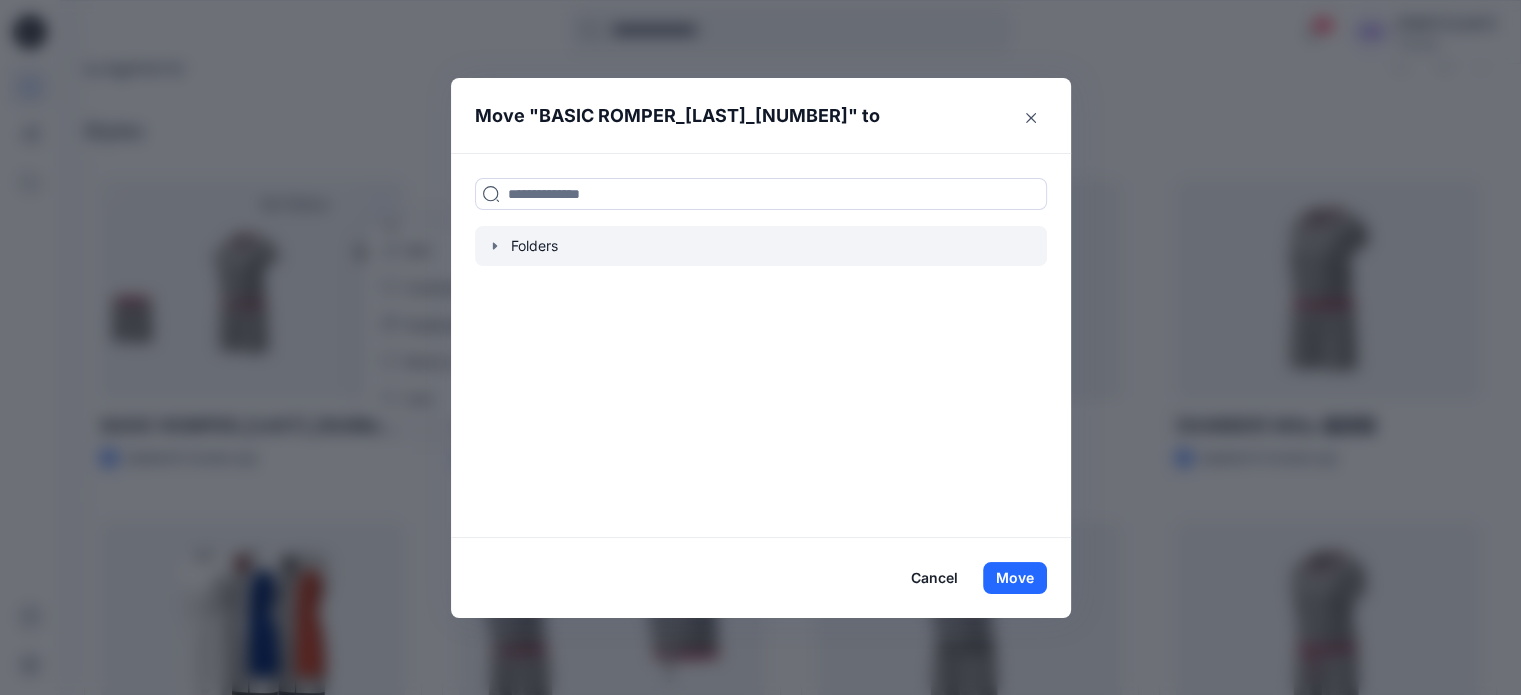 click 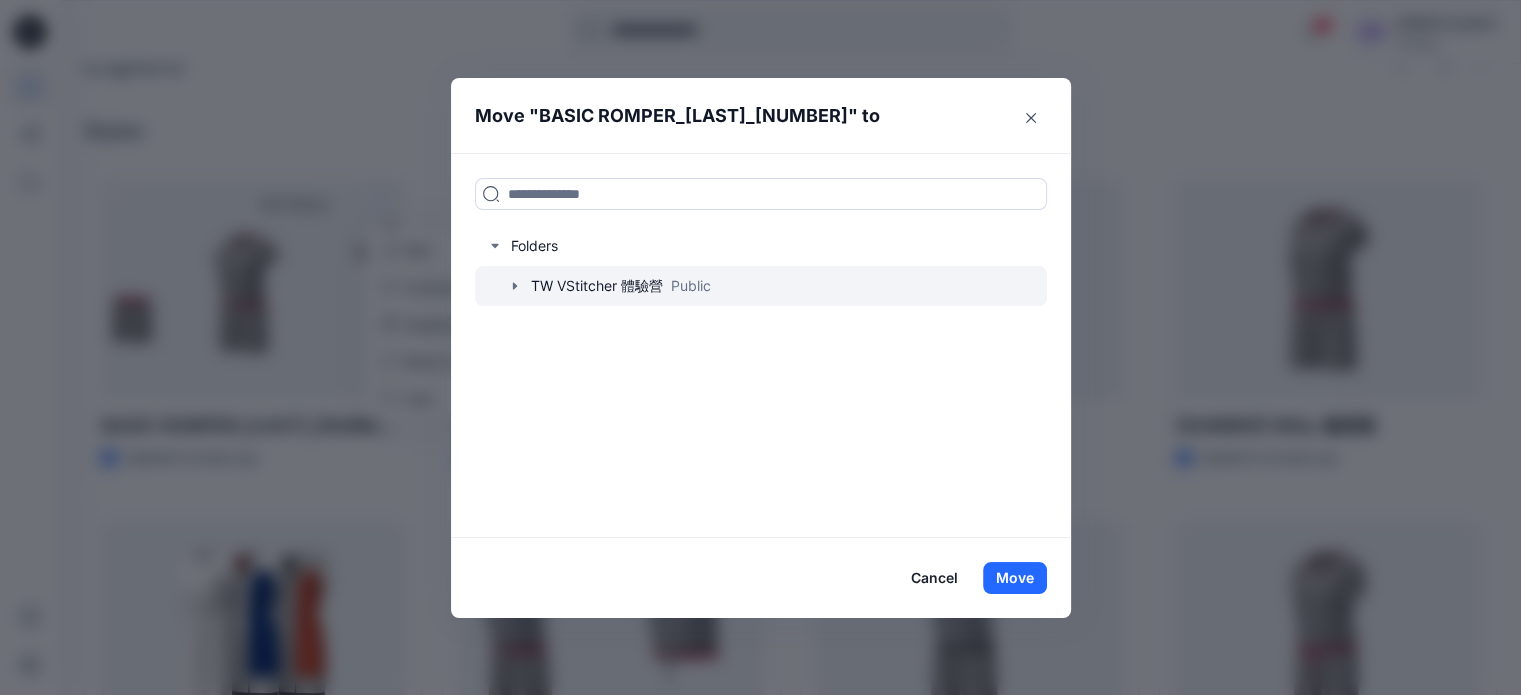 click 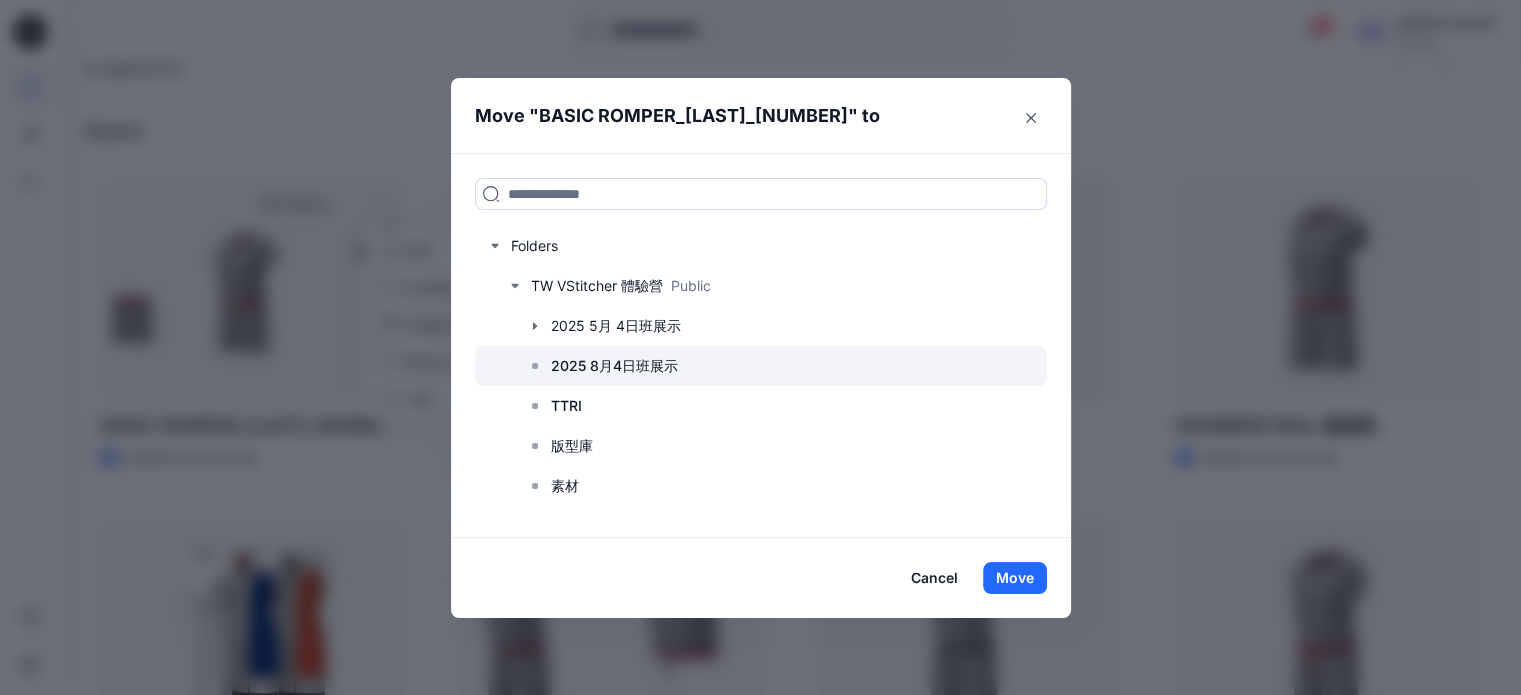 click on "2025 8月4日班展示" at bounding box center [614, 366] 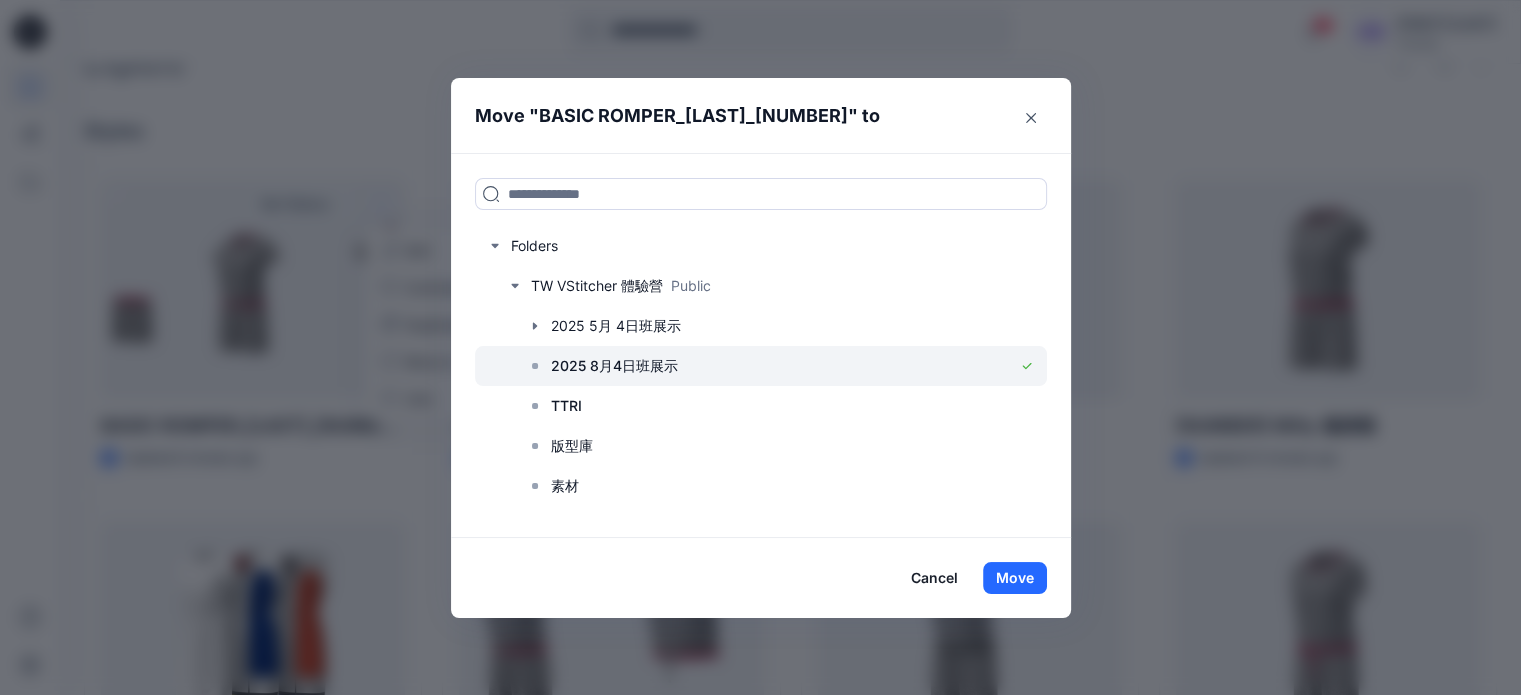 click at bounding box center [761, 366] 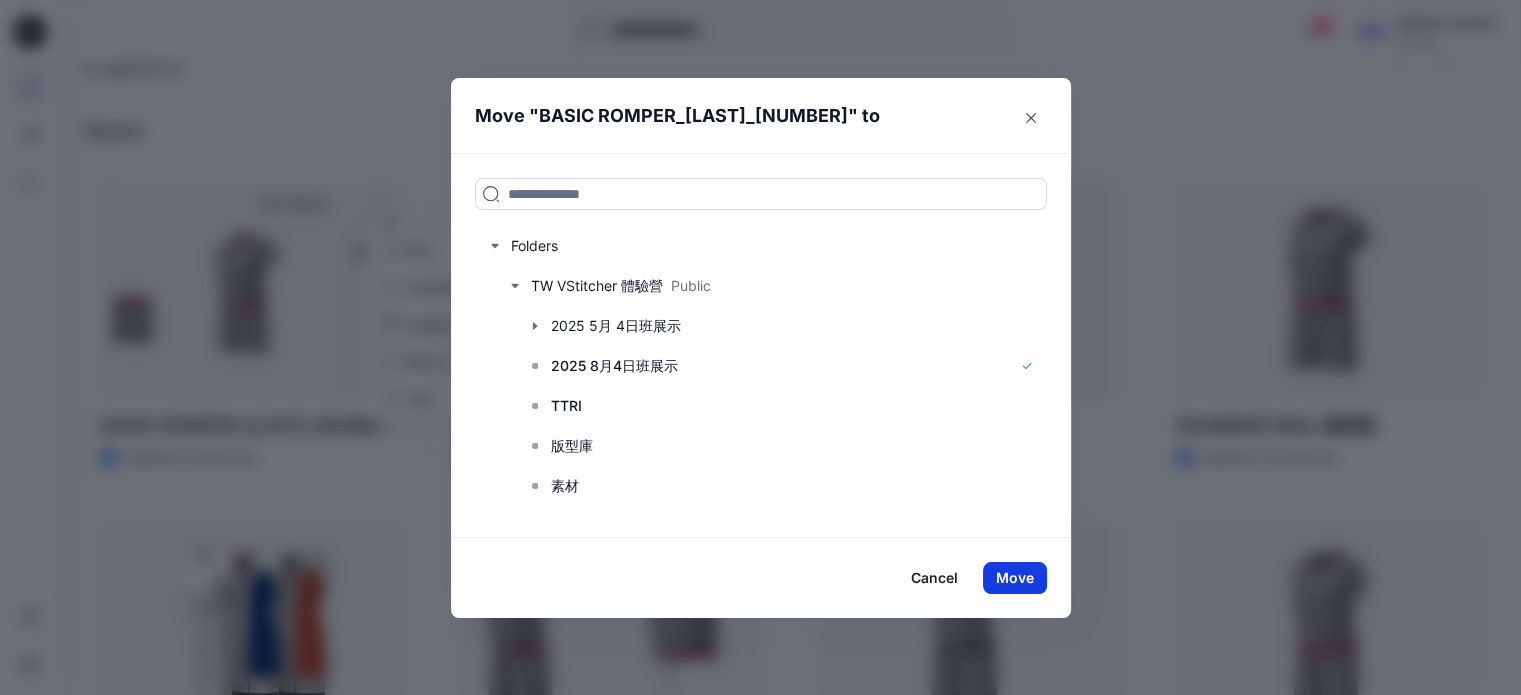 click on "Move" at bounding box center [1015, 578] 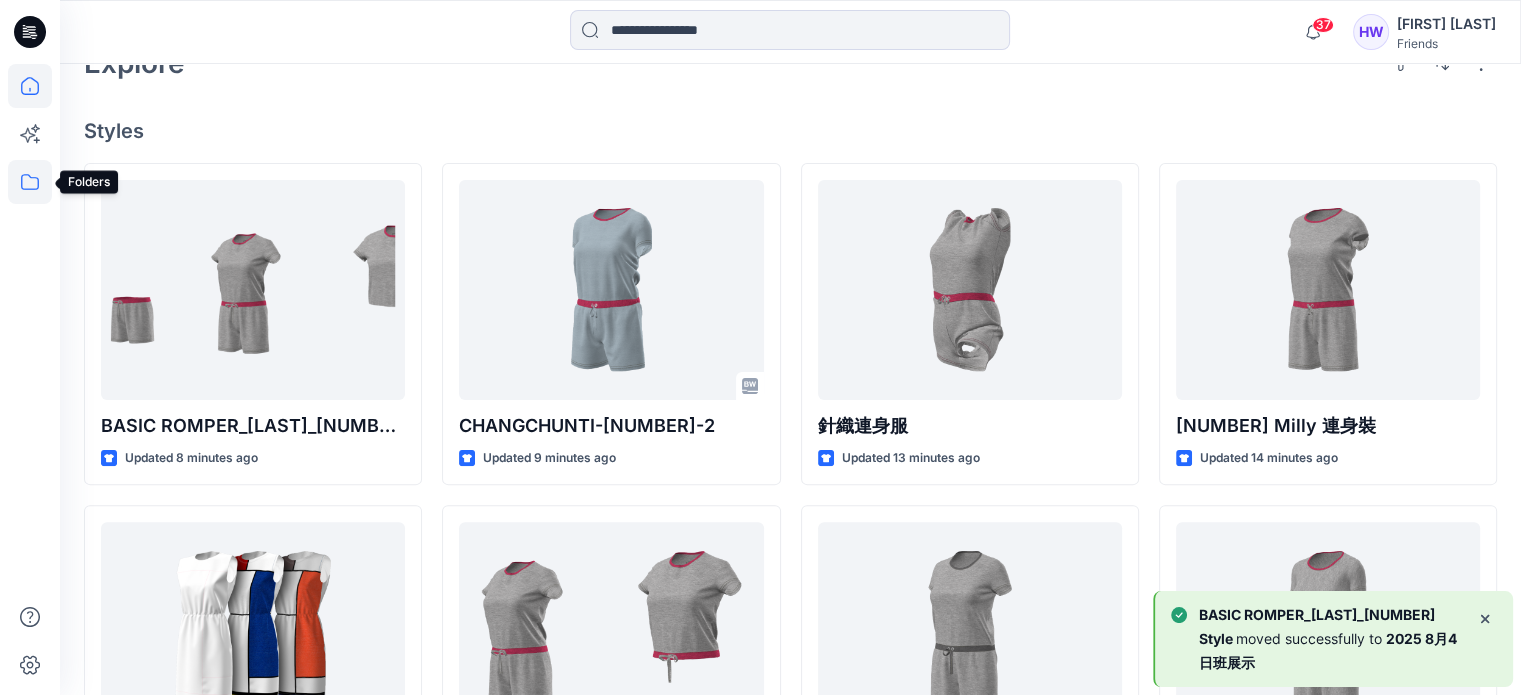 click 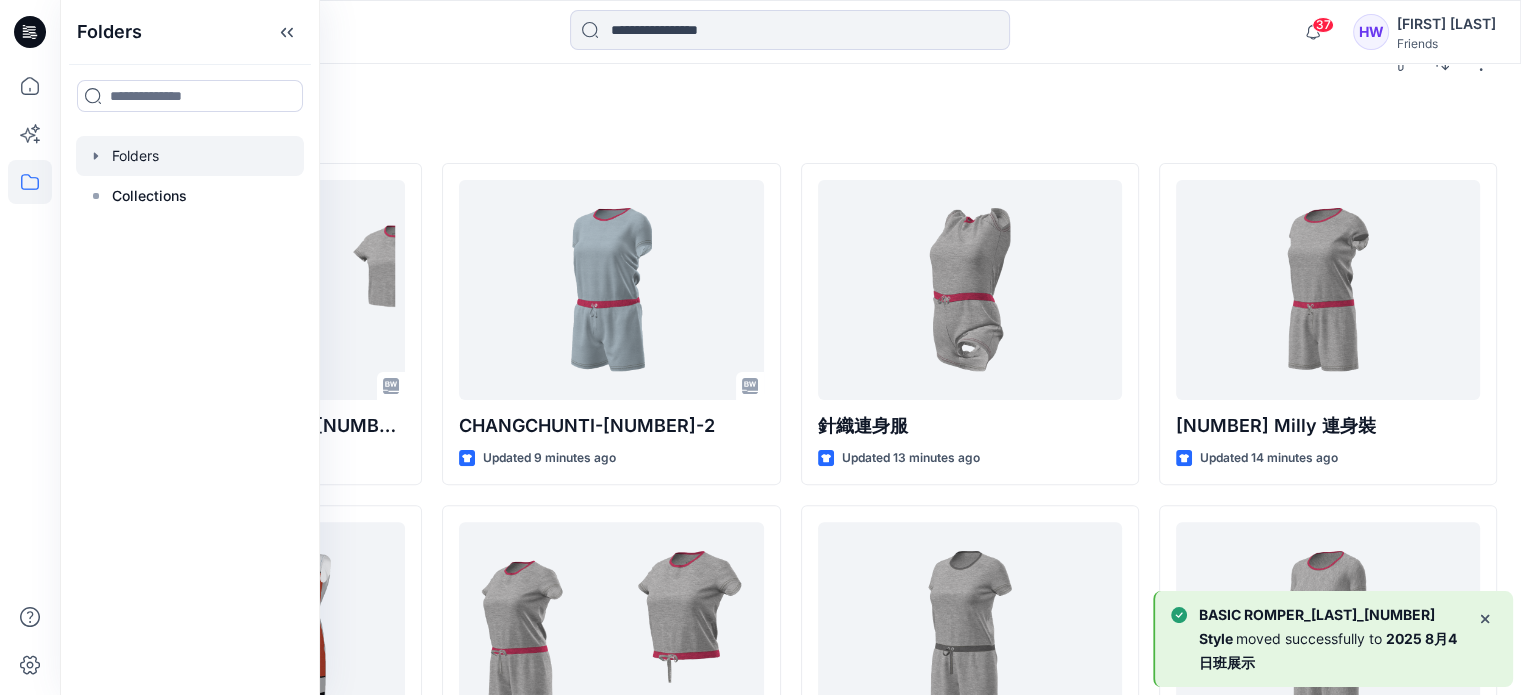 click 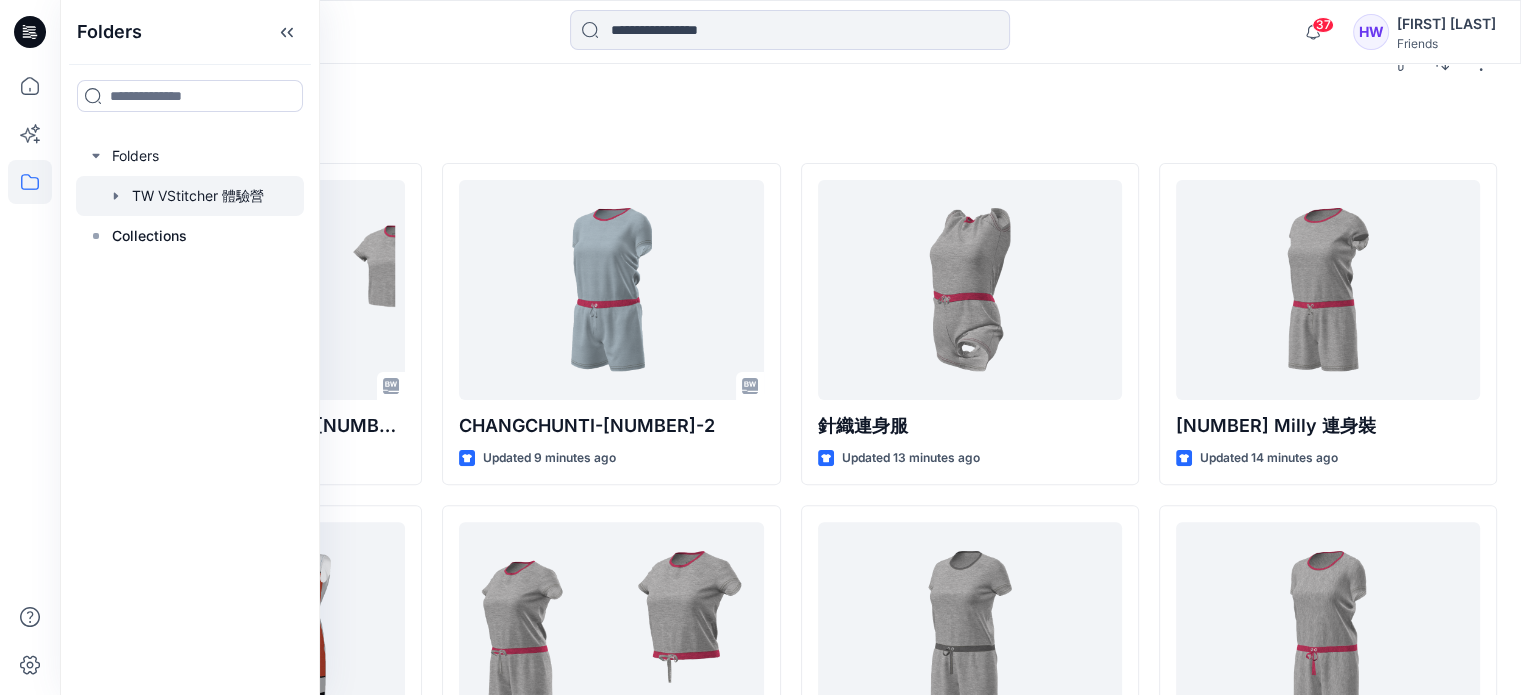 click 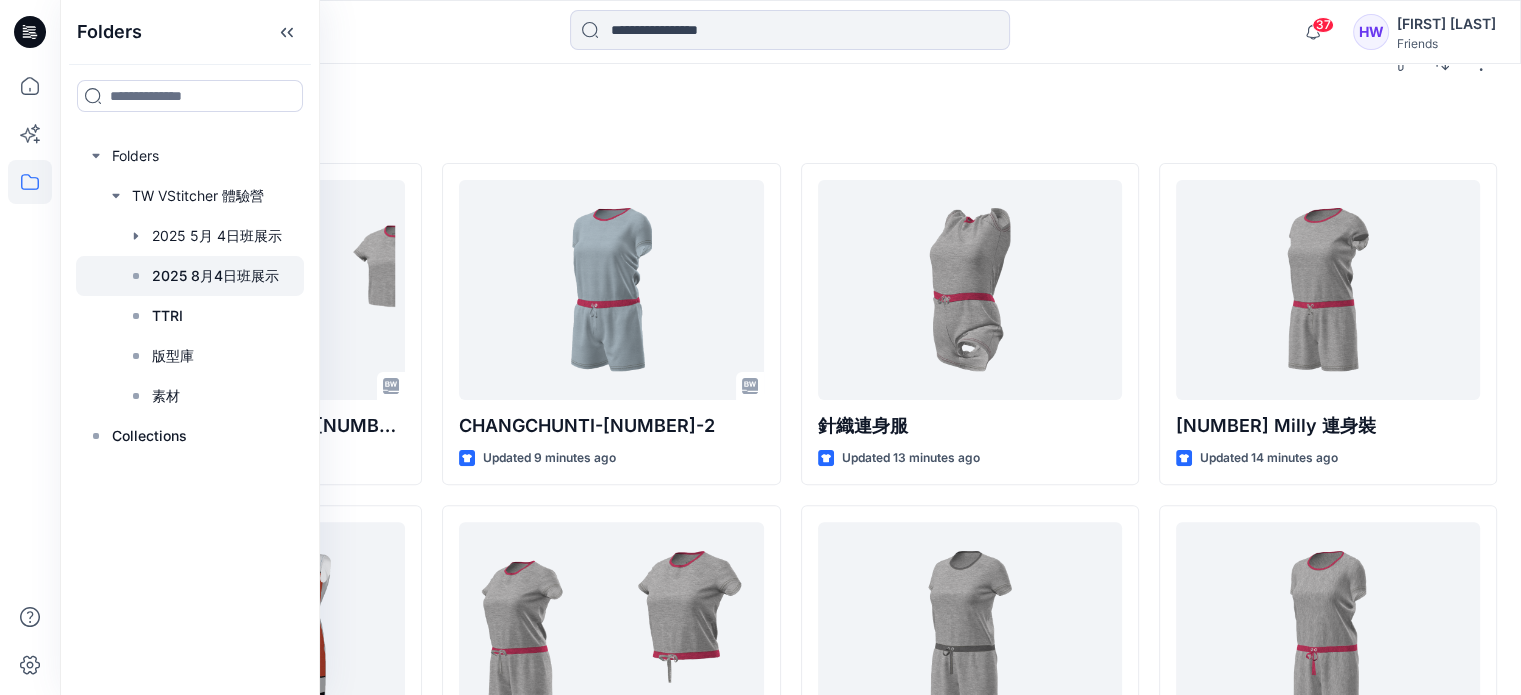 click on "2025 8月4日班展示" at bounding box center (215, 276) 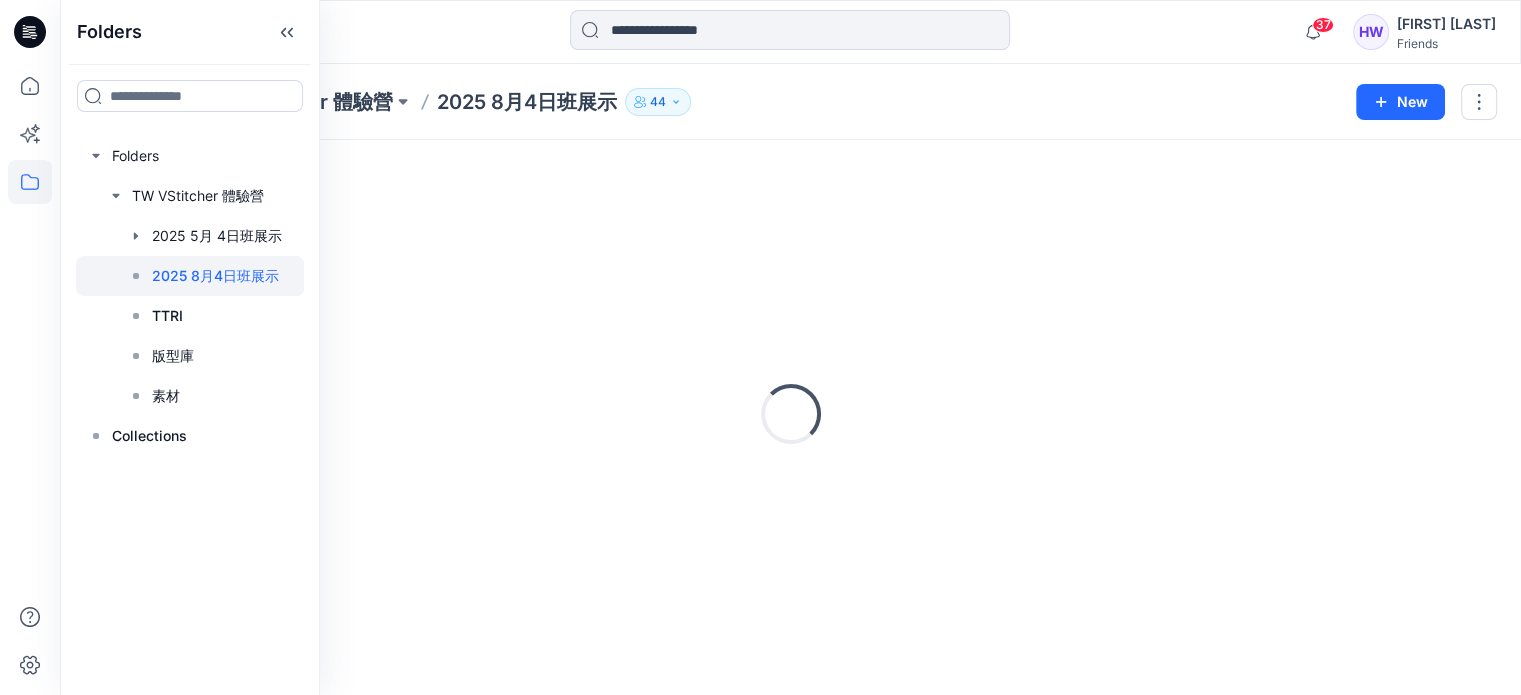 scroll, scrollTop: 0, scrollLeft: 0, axis: both 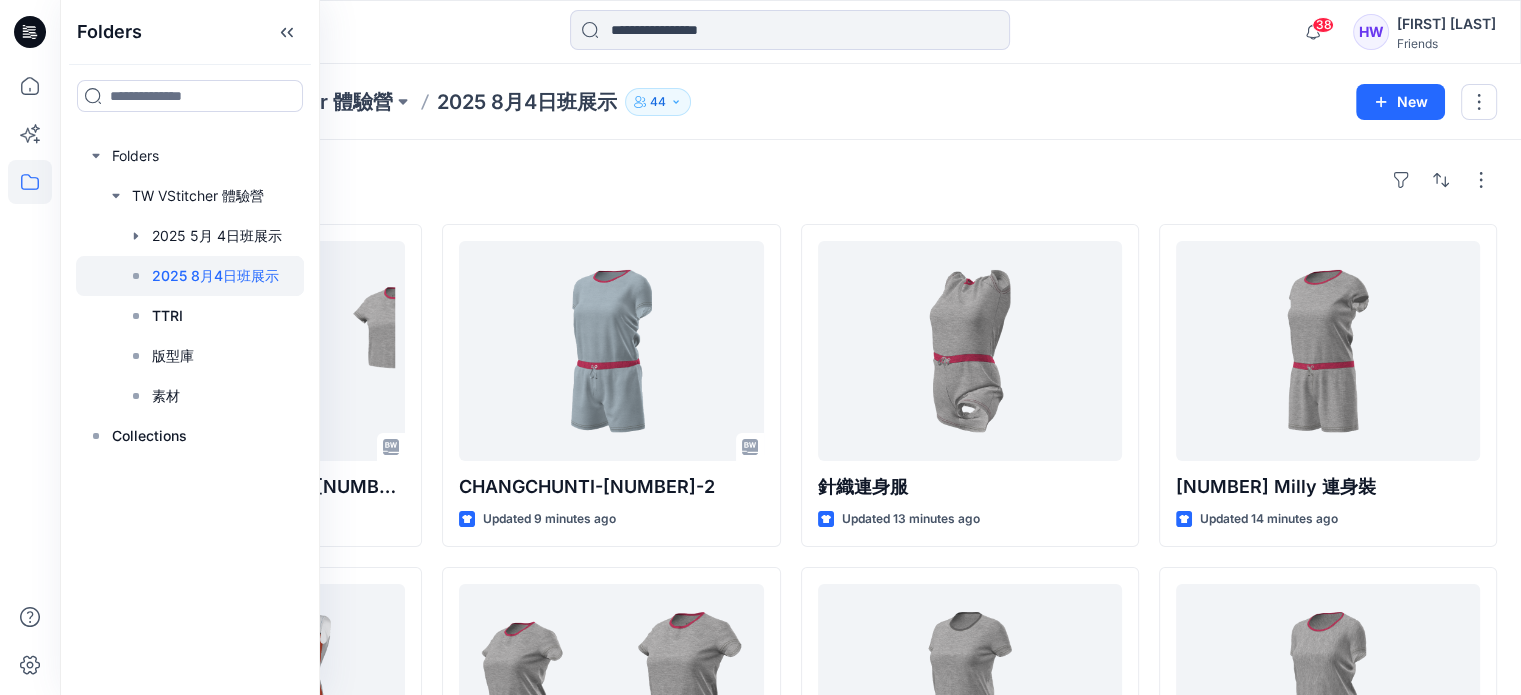 click on "[NUMBER] Milly 連身裝 Updated 14 minutes ago [NUMBER]Homework2 Updated 21 minutes ago 2025-[NUMBER]-kaneko-作業-2 Updated 5 hours ago" at bounding box center (1328, 728) 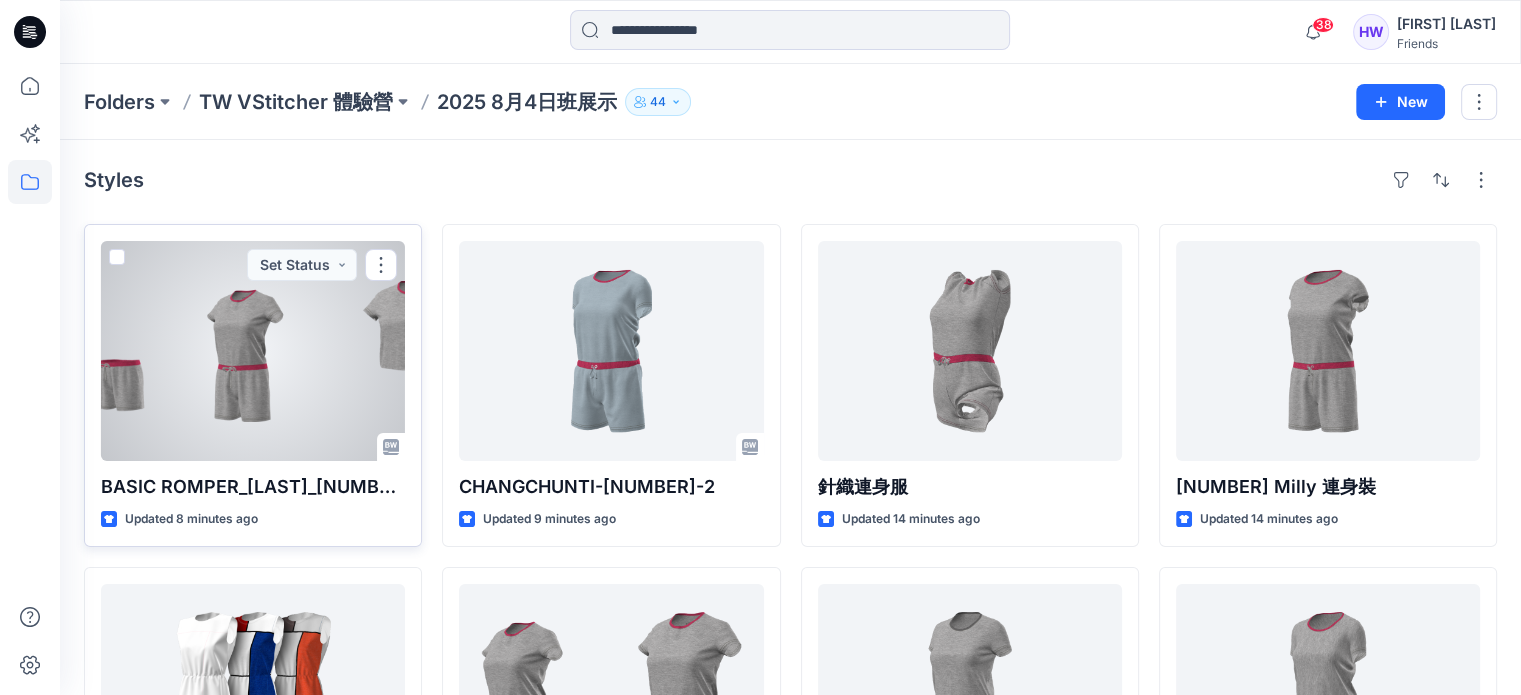 click at bounding box center (253, 351) 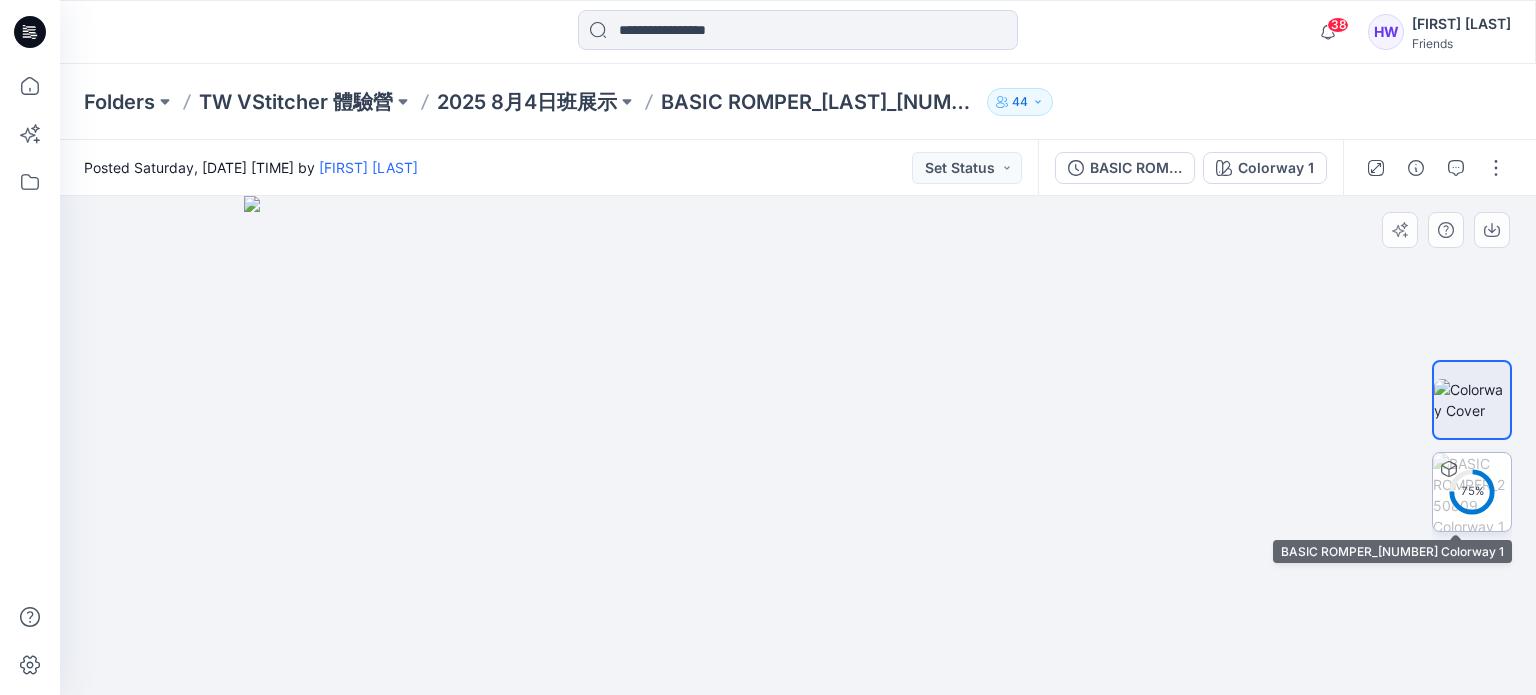 click 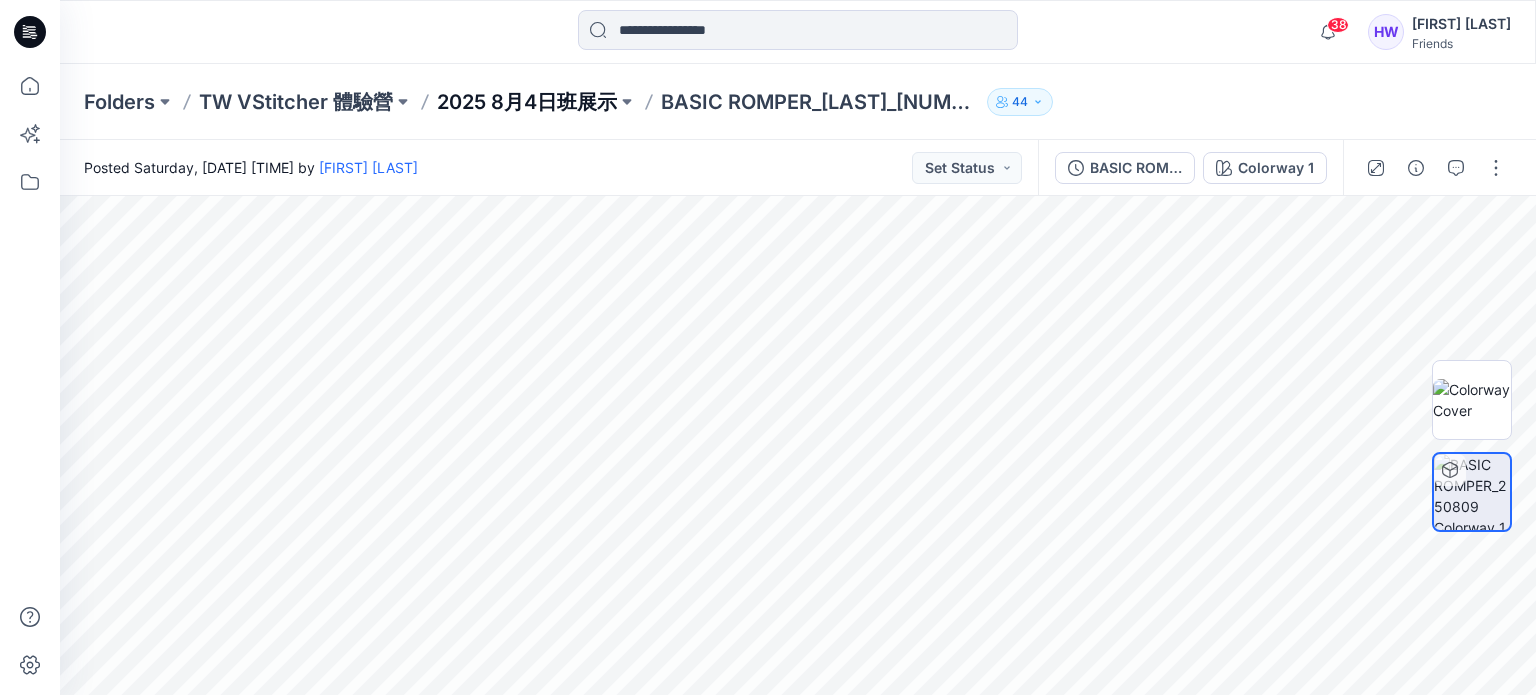 click on "2025 8月4日班展示" at bounding box center (527, 102) 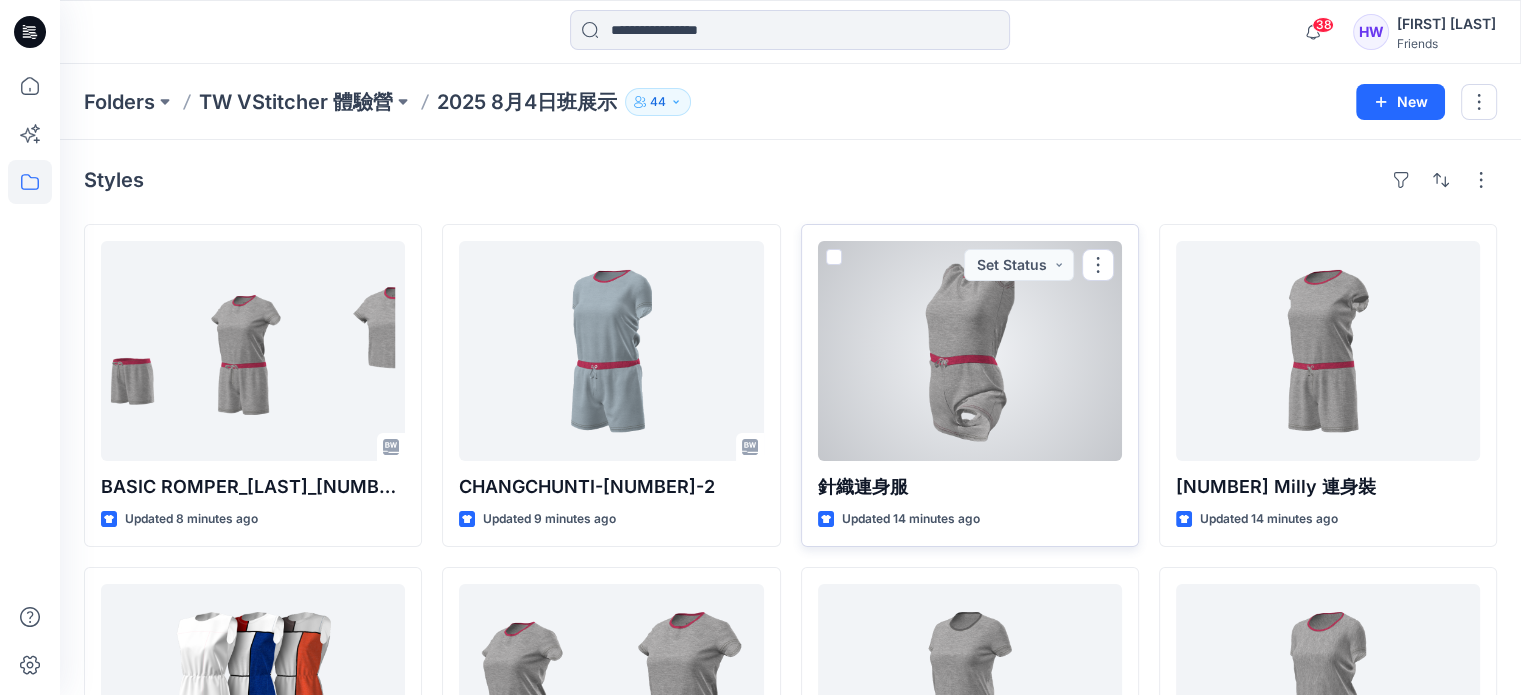 scroll, scrollTop: 200, scrollLeft: 0, axis: vertical 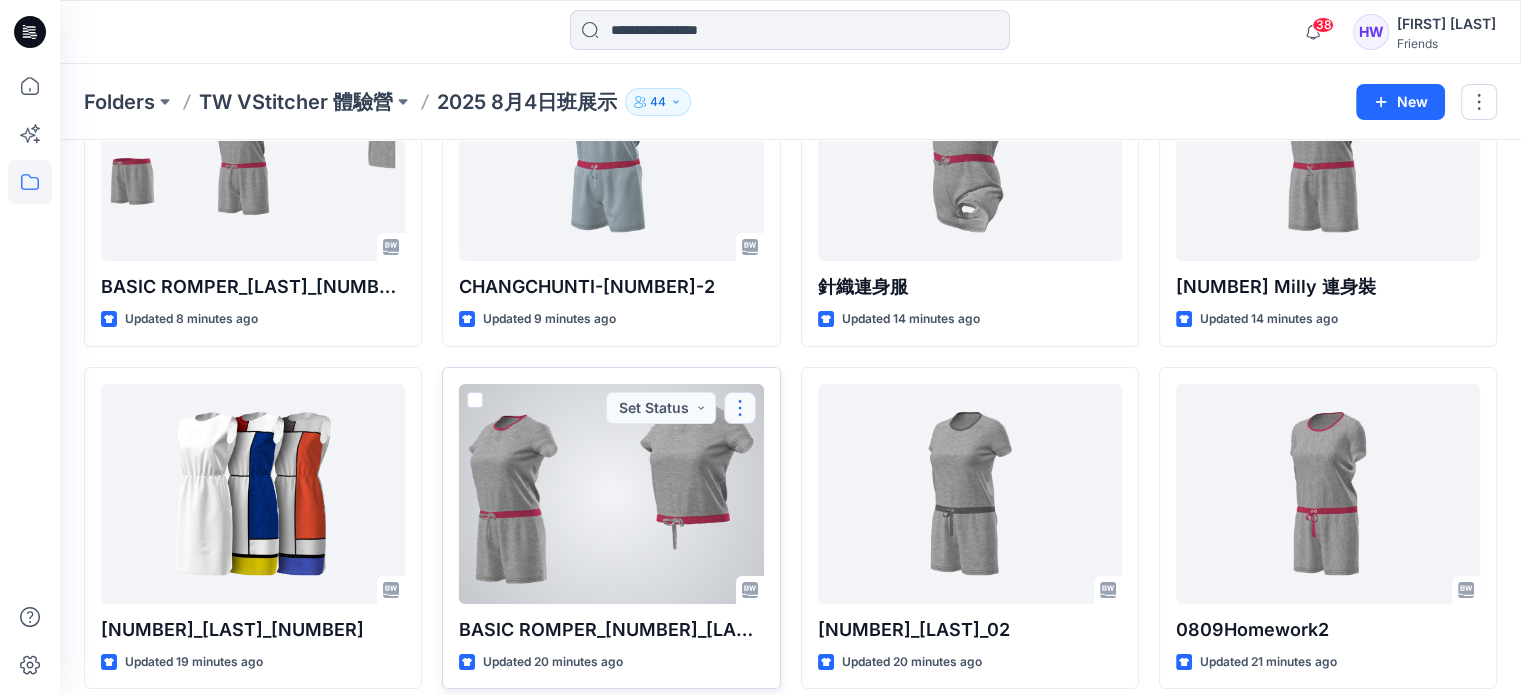 click at bounding box center [740, 408] 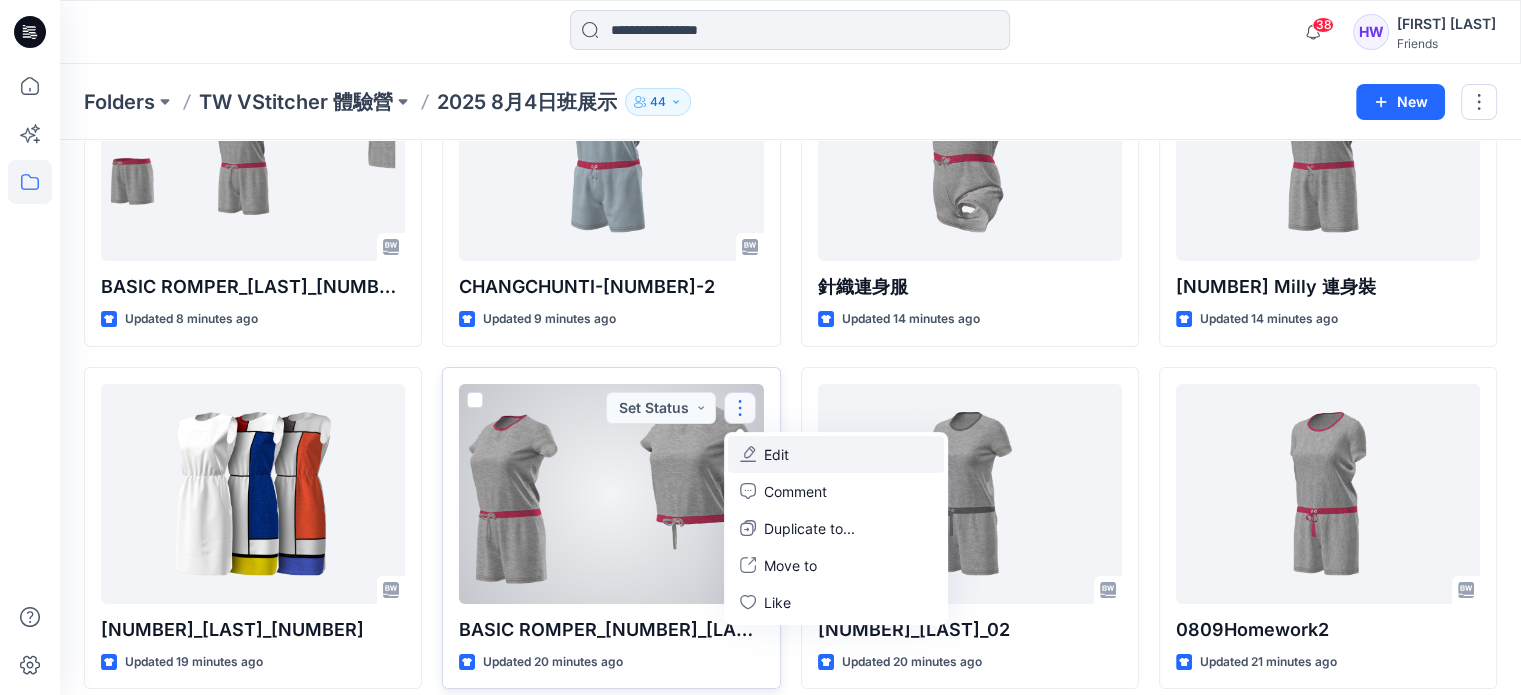 click on "Edit" at bounding box center (776, 454) 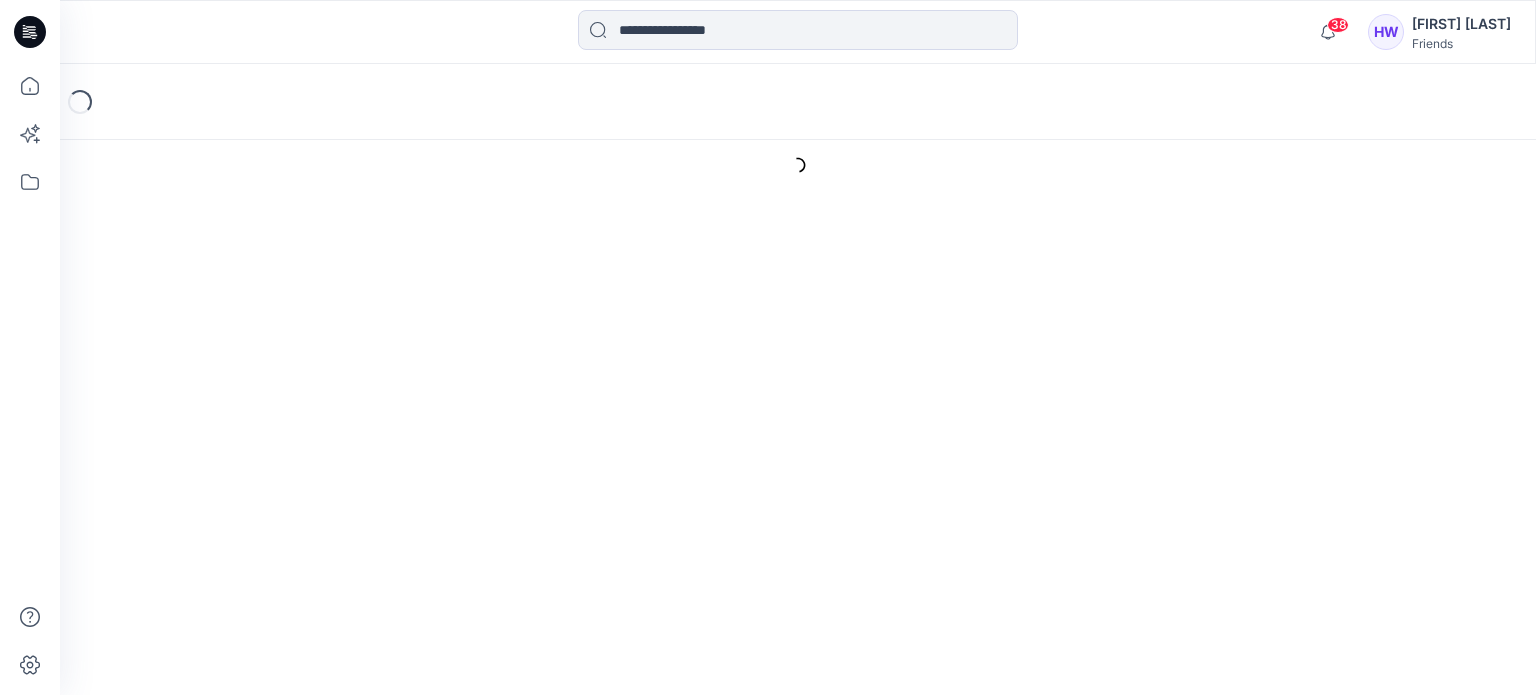scroll, scrollTop: 0, scrollLeft: 0, axis: both 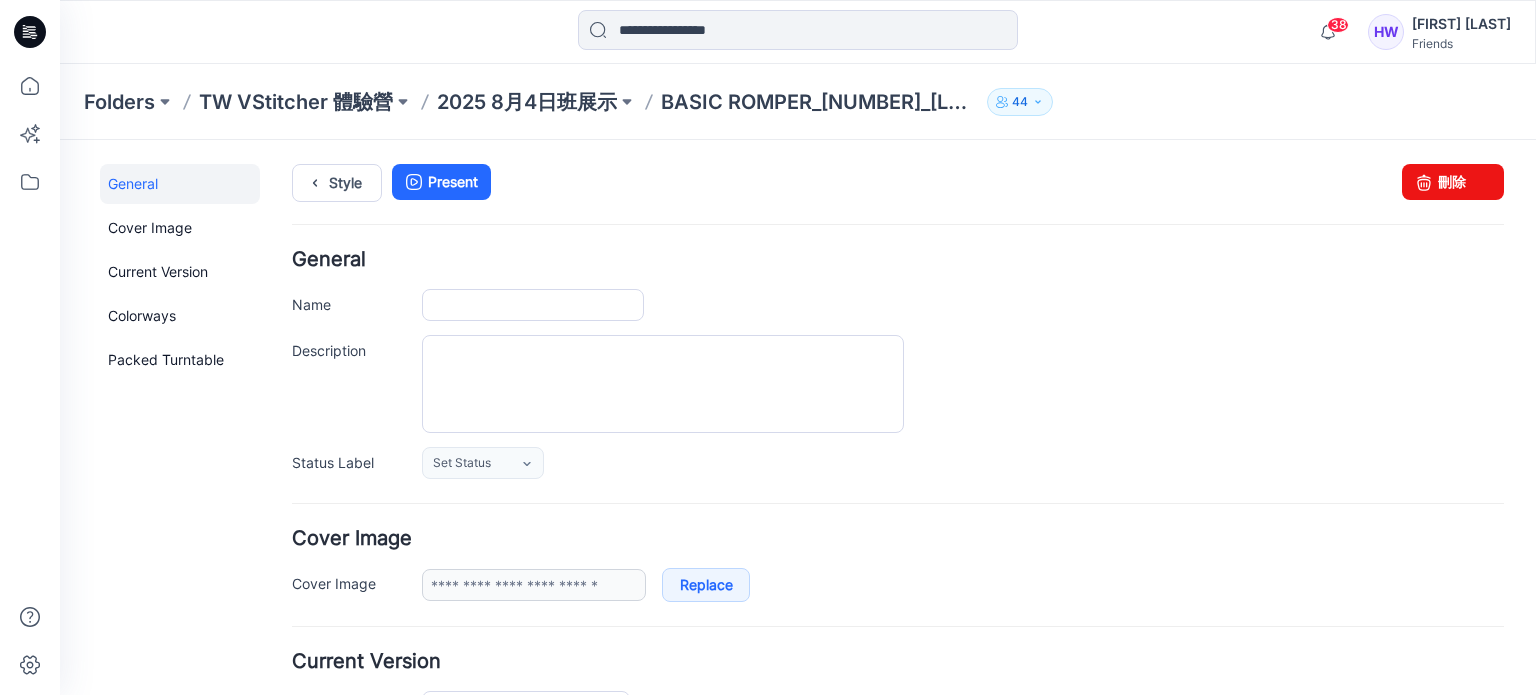 type on "**********" 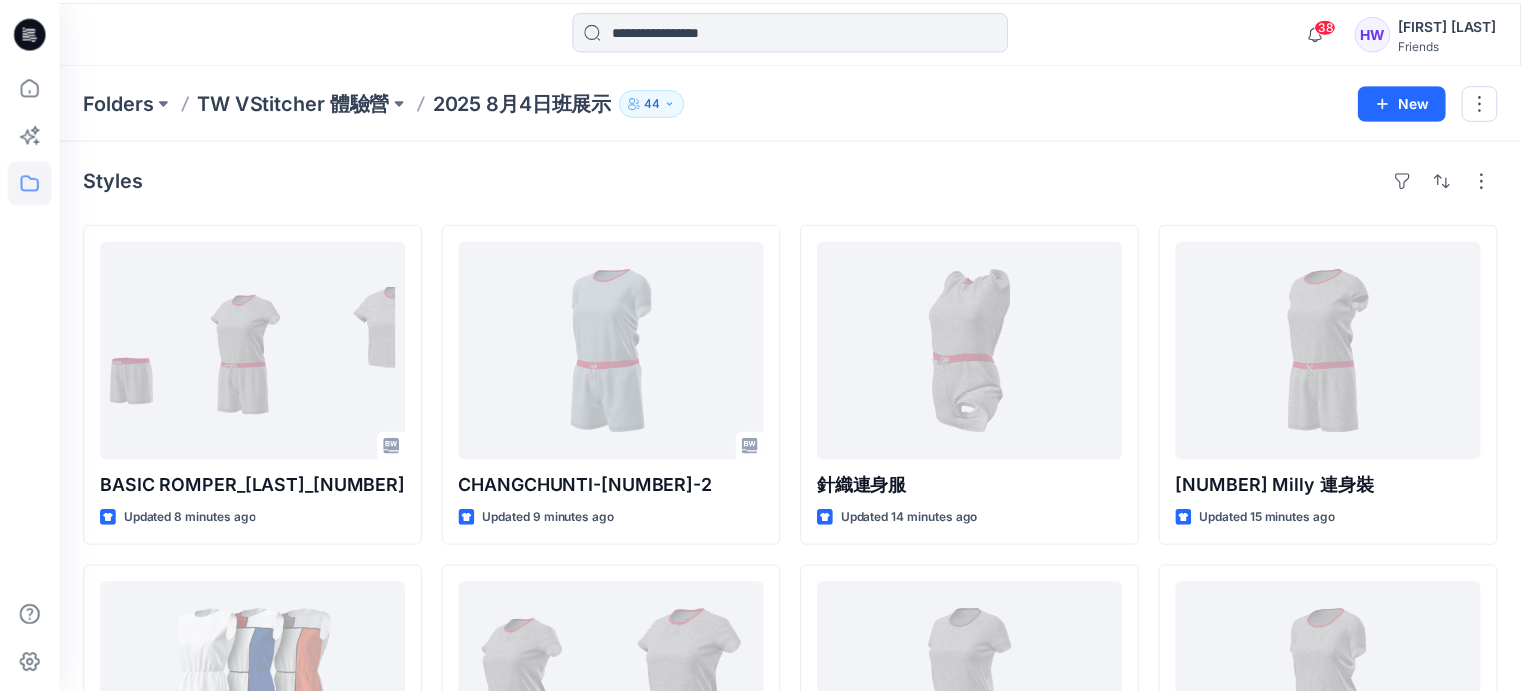 scroll, scrollTop: 200, scrollLeft: 0, axis: vertical 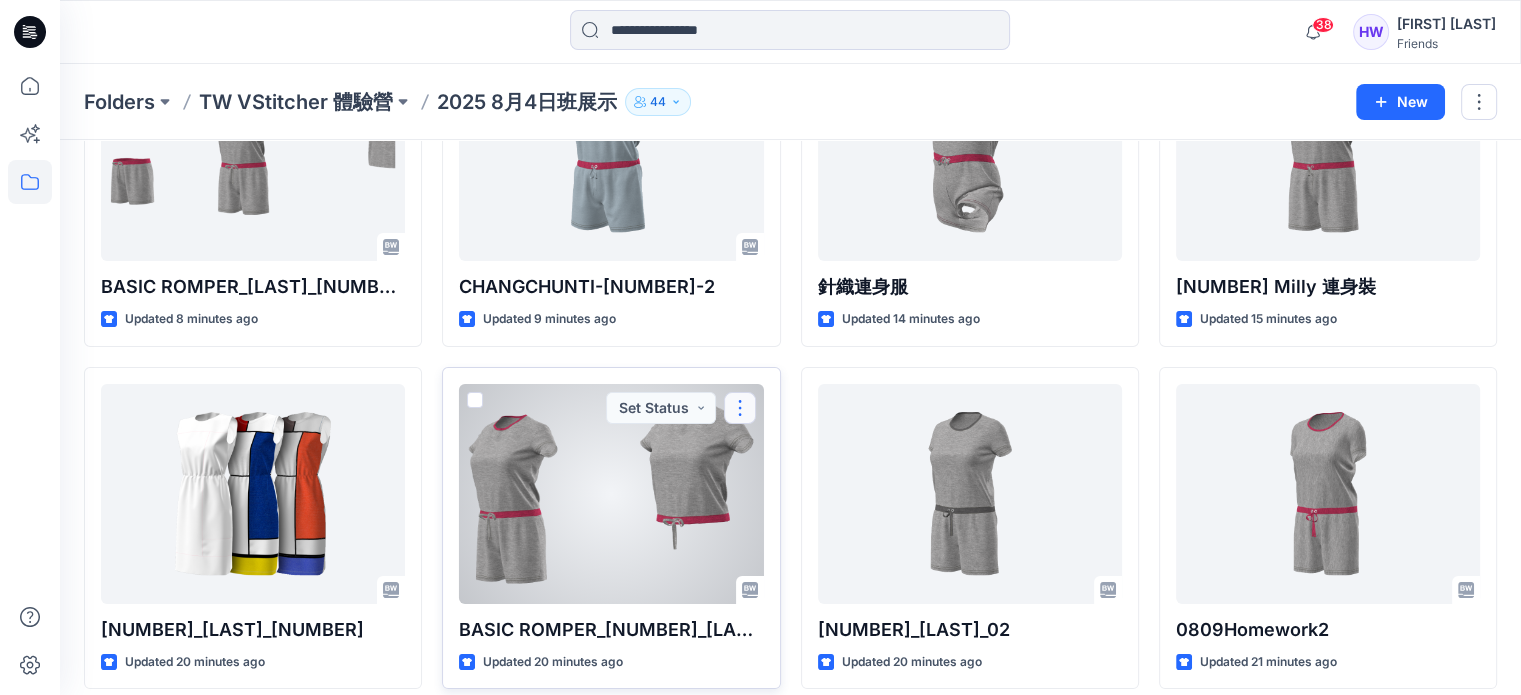 drag, startPoint x: 749, startPoint y: 398, endPoint x: 747, endPoint y: 408, distance: 10.198039 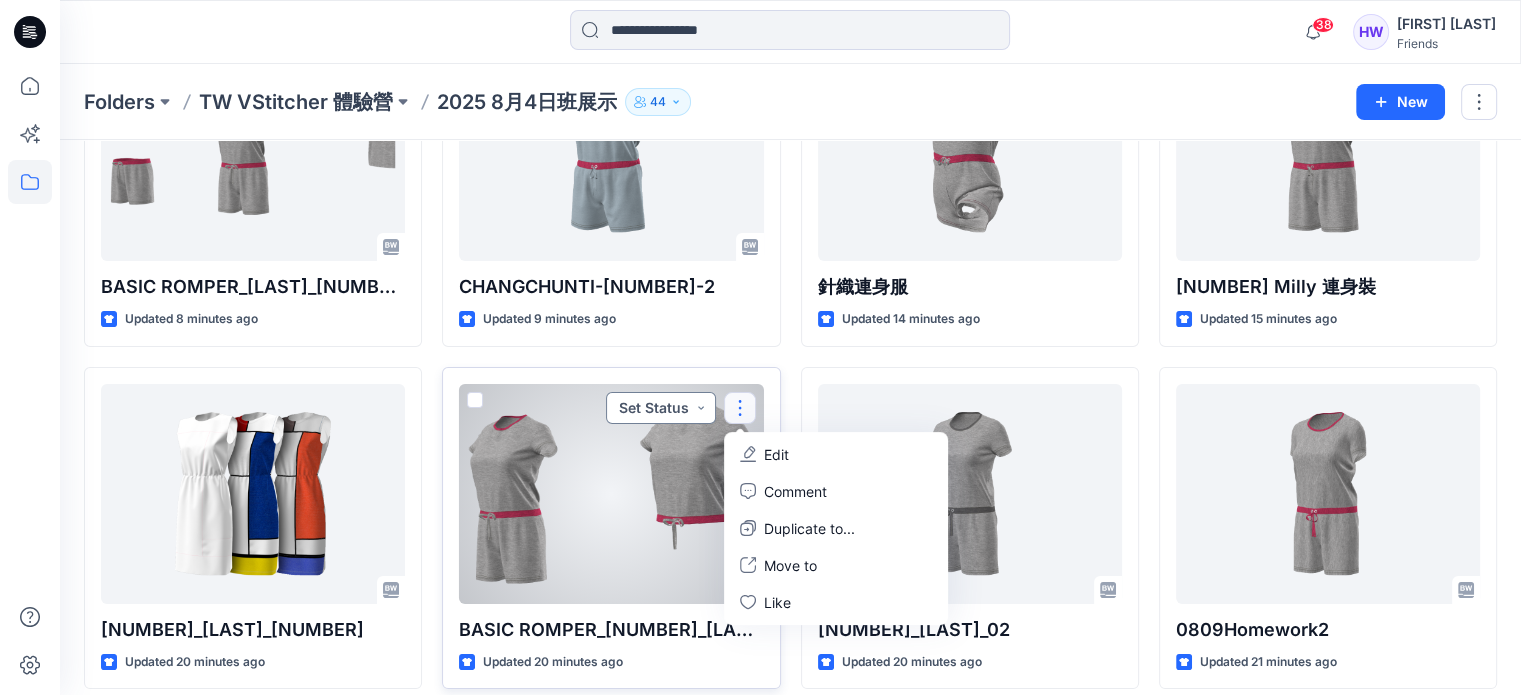 click on "Set Status" at bounding box center [661, 408] 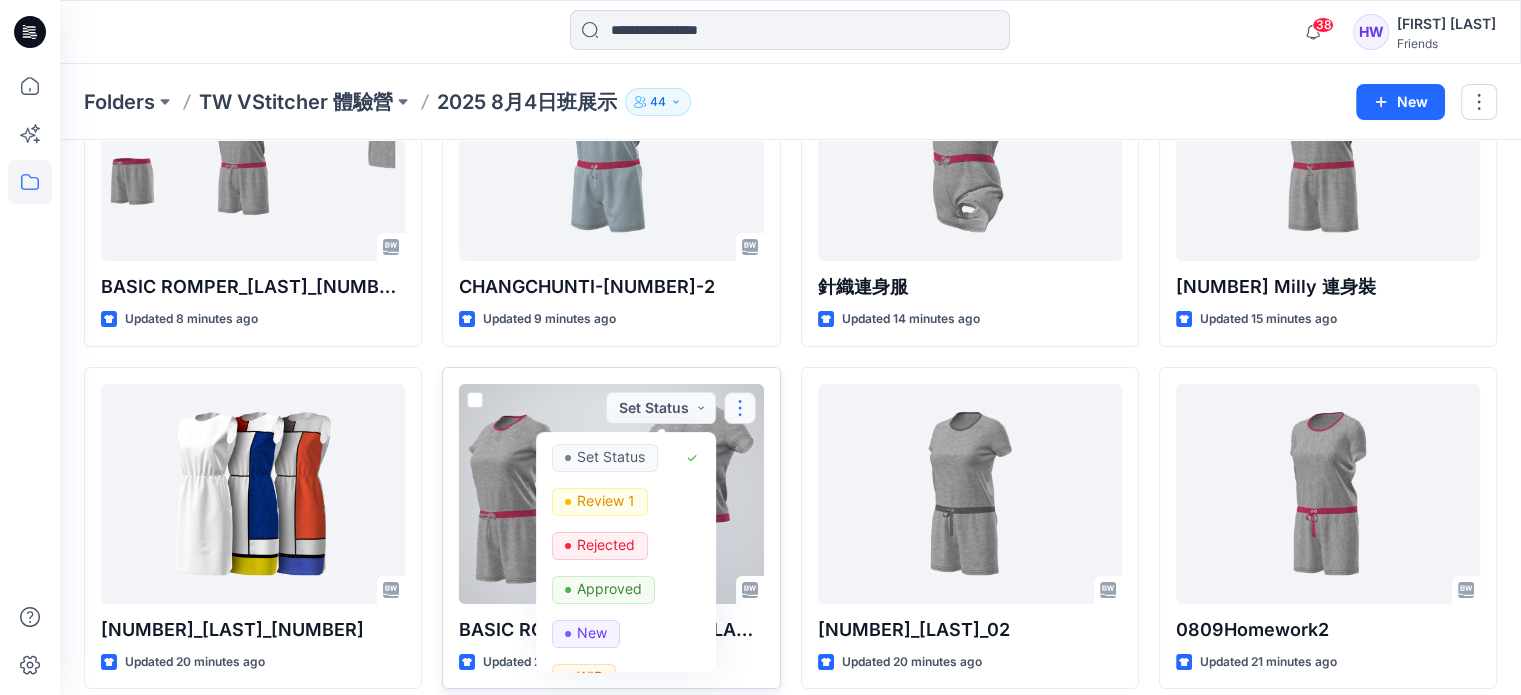 click at bounding box center (740, 408) 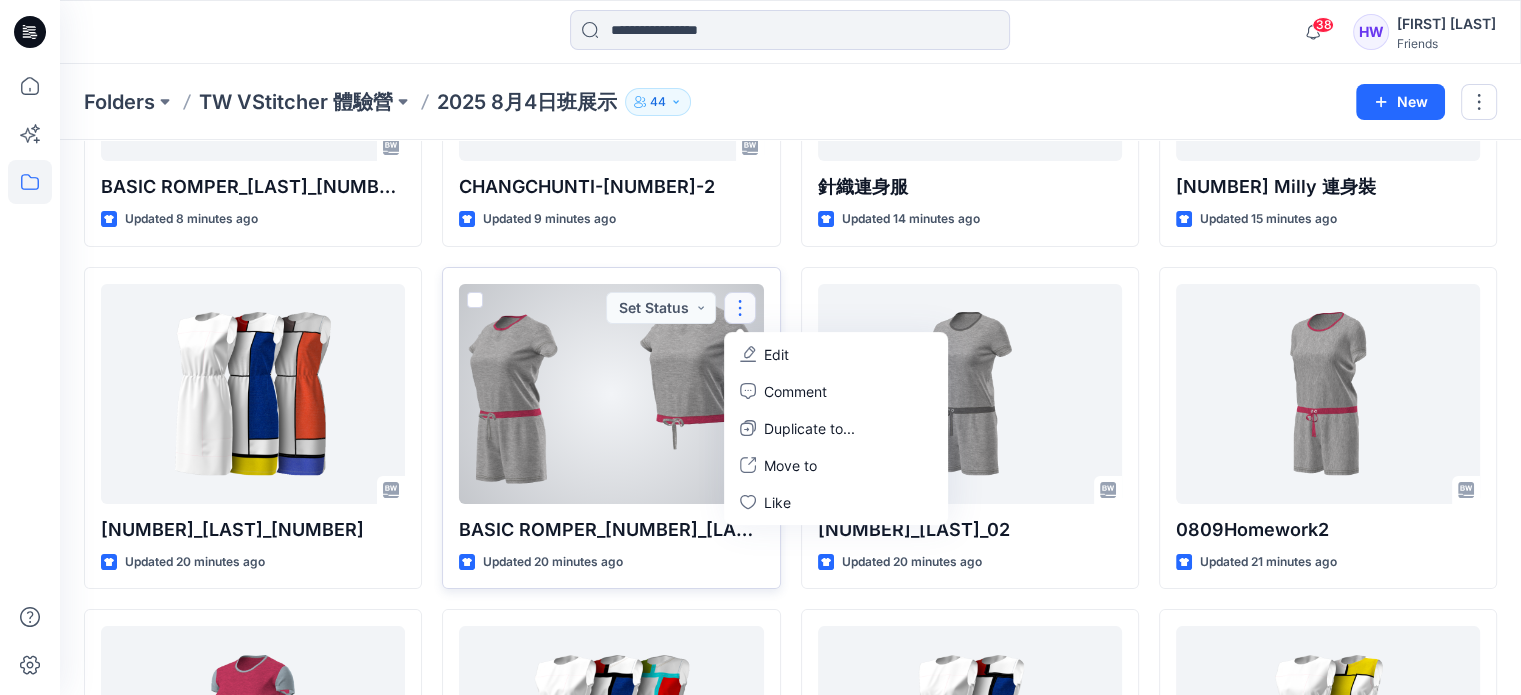 scroll, scrollTop: 400, scrollLeft: 0, axis: vertical 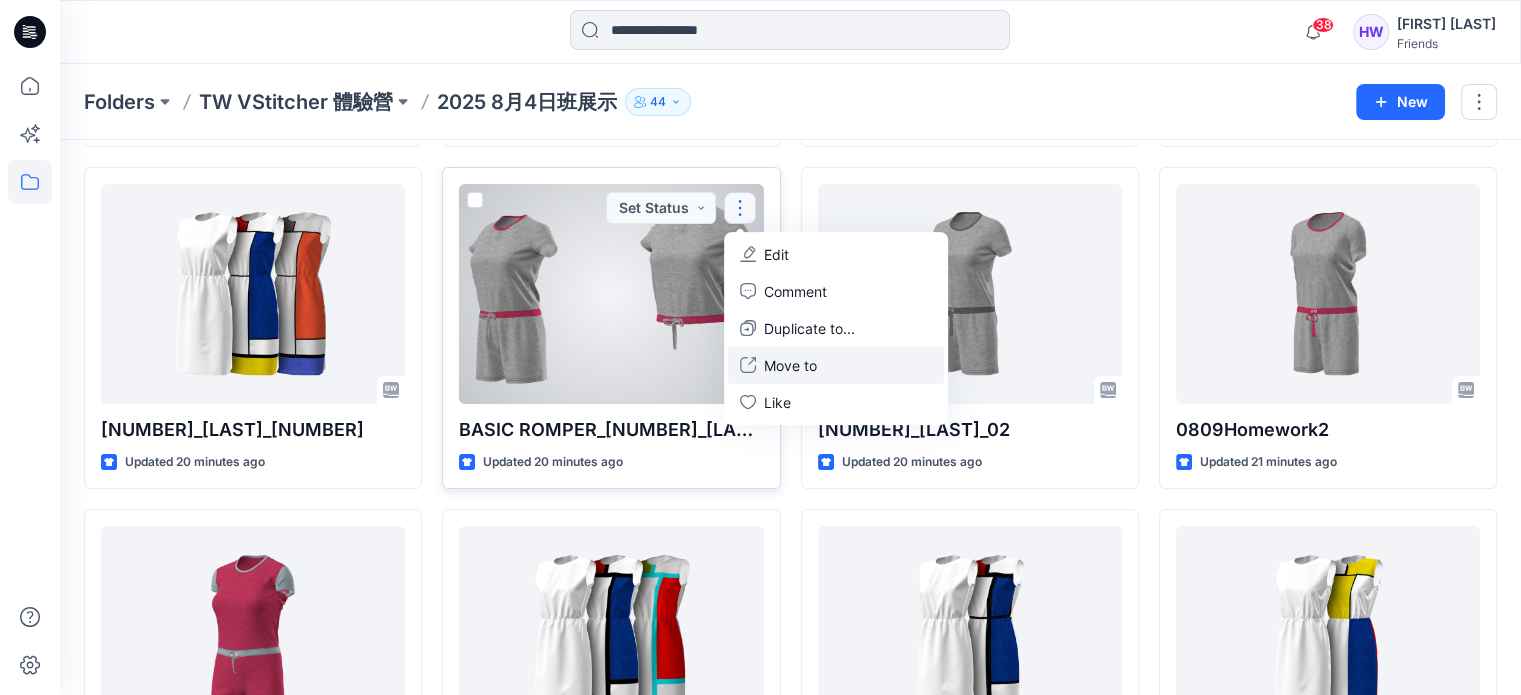 click on "Move to" at bounding box center [790, 365] 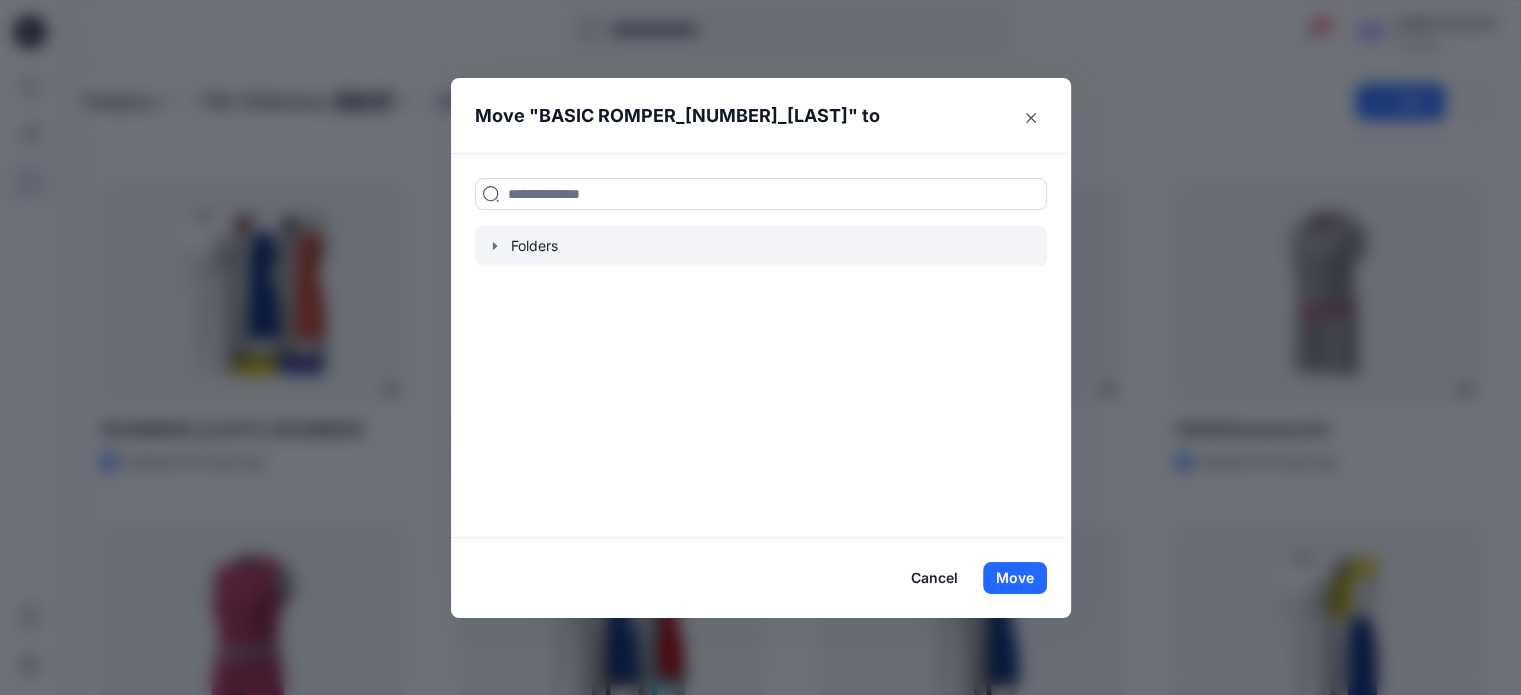 click 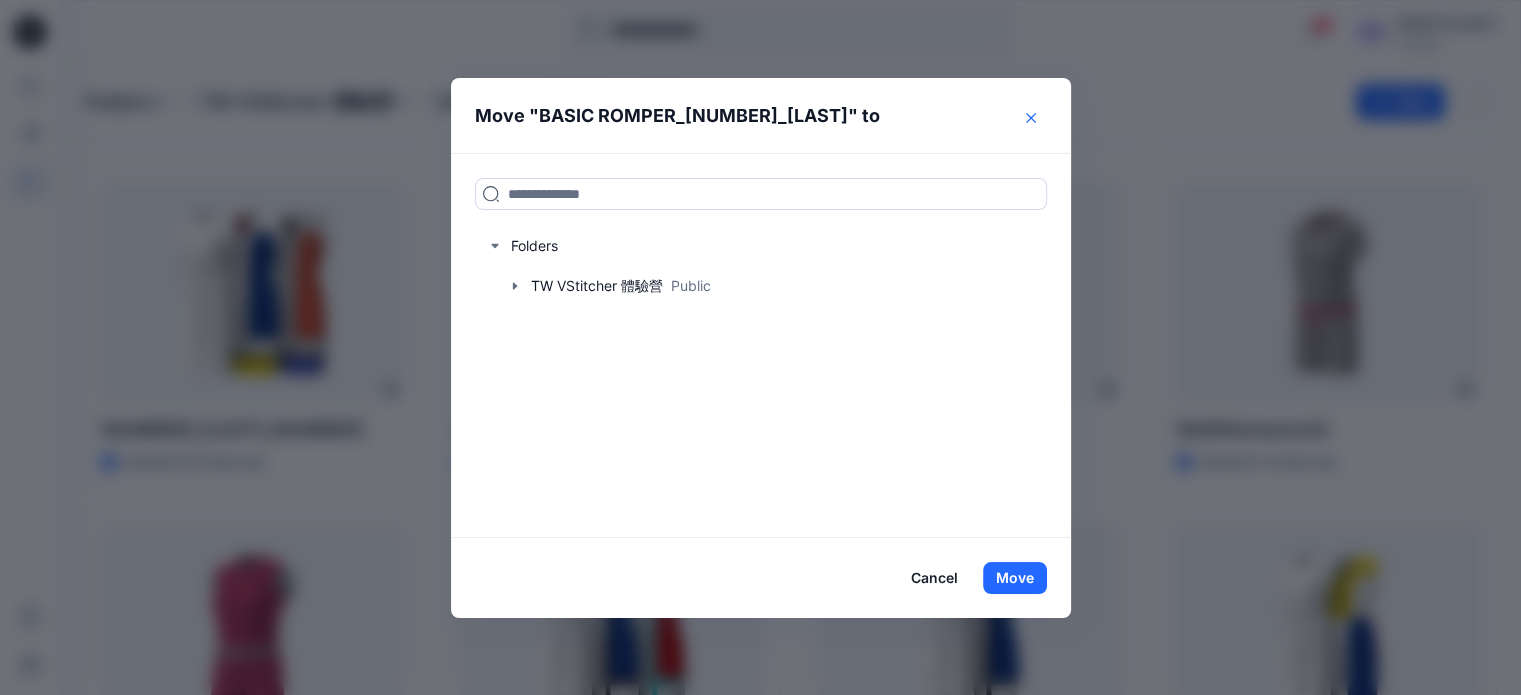 click at bounding box center [1031, 118] 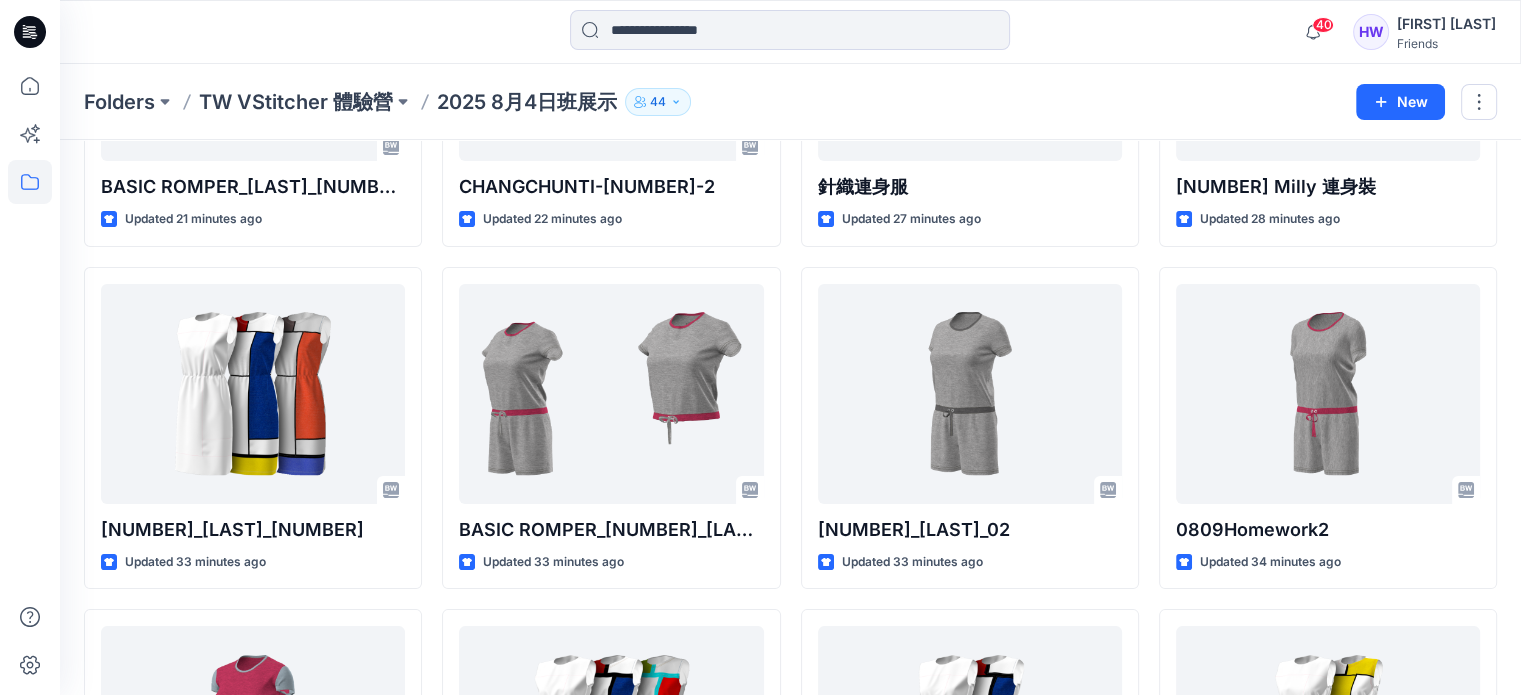 scroll, scrollTop: 0, scrollLeft: 0, axis: both 